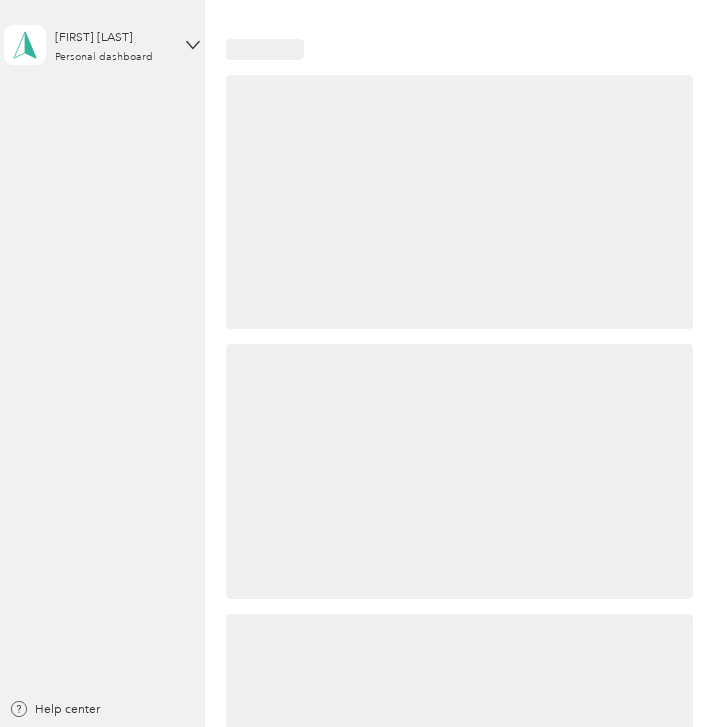 scroll, scrollTop: 0, scrollLeft: 0, axis: both 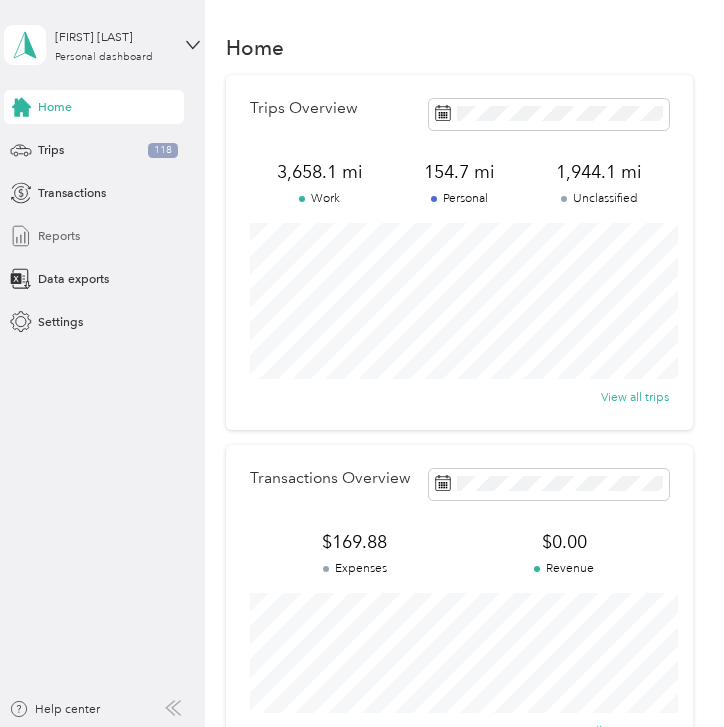click on "Reports" at bounding box center [59, 236] 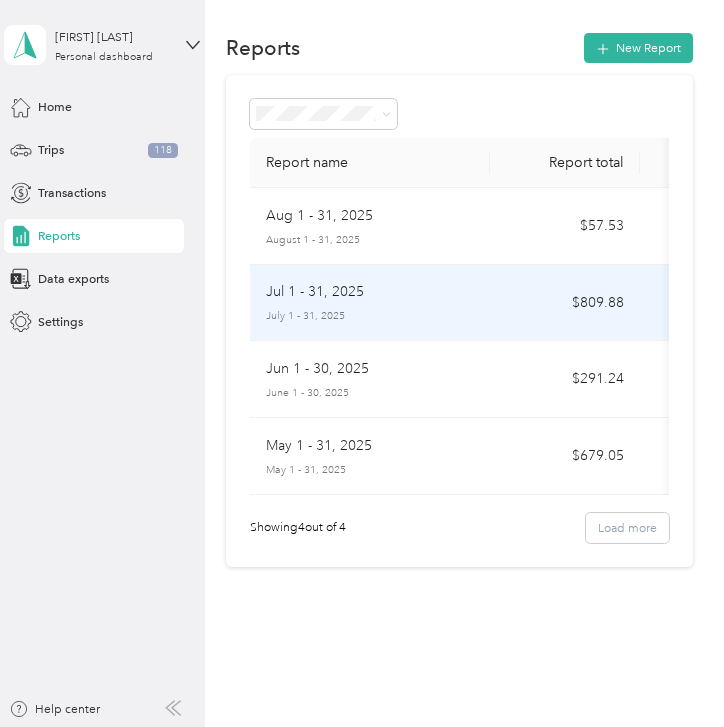 click on "Jul 1 - 31, 2025 July 1 - 31, 2025" at bounding box center [370, 302] 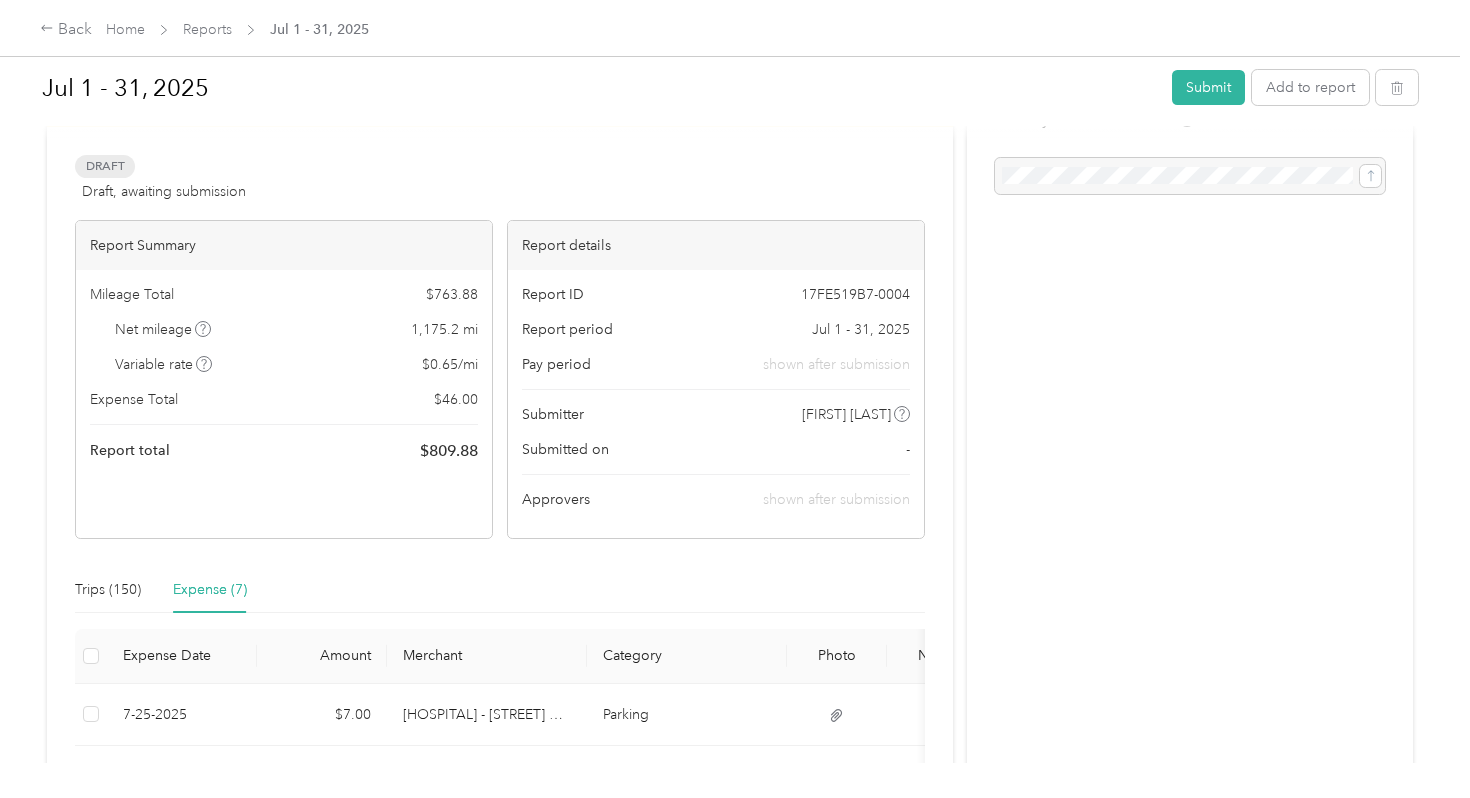 scroll, scrollTop: 0, scrollLeft: 0, axis: both 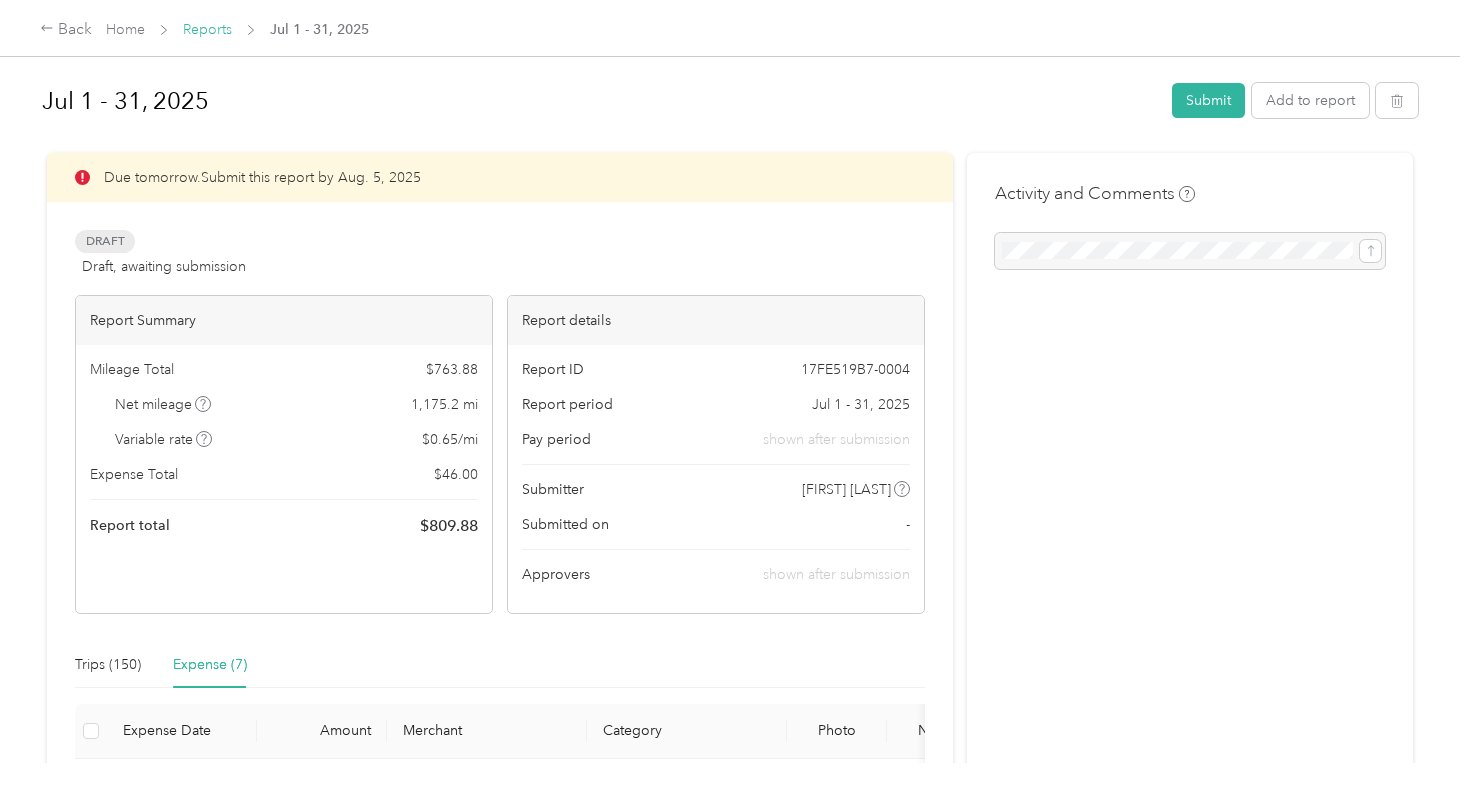 click on "Reports" at bounding box center (207, 29) 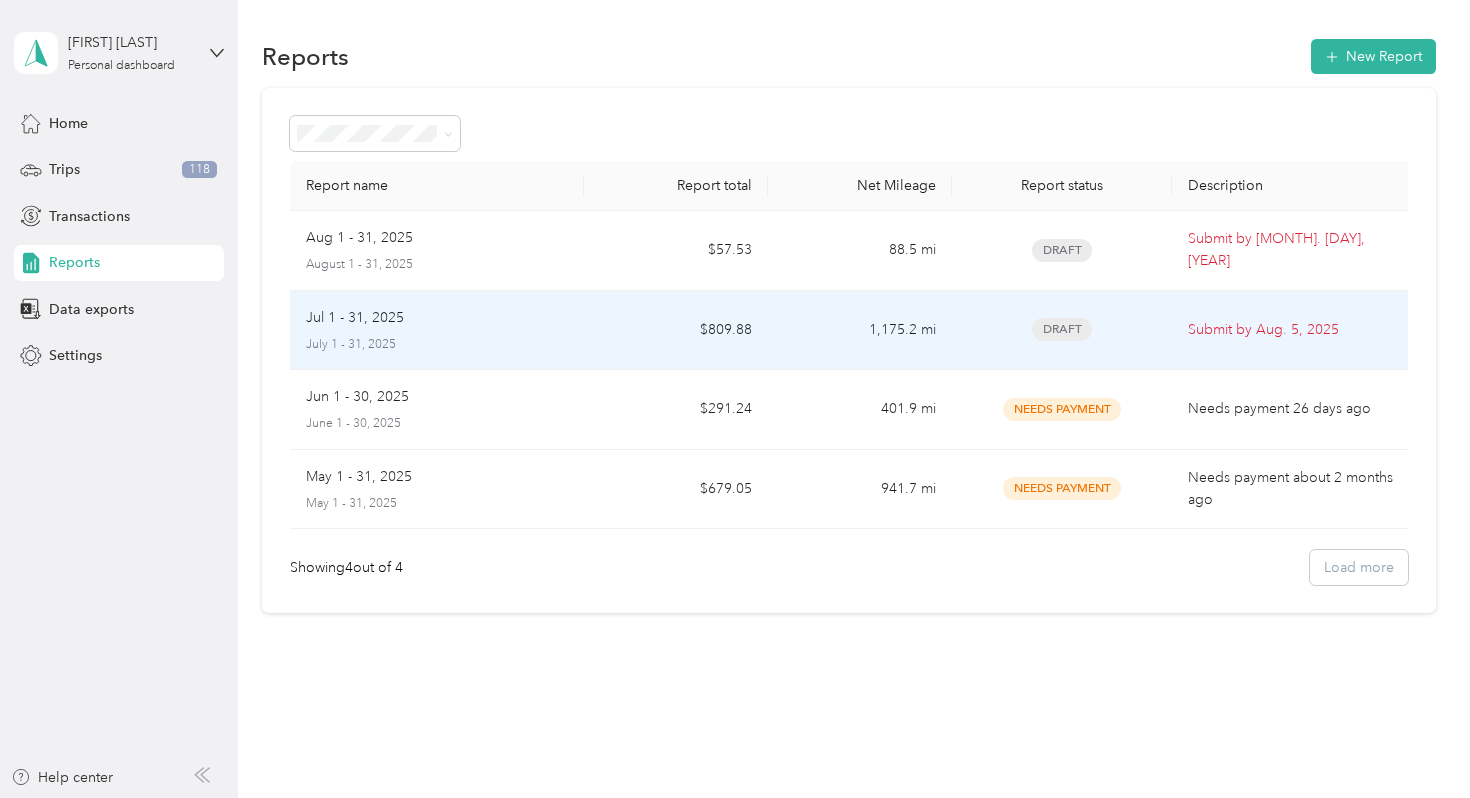 click on "Jul 1 - 31, 2025" at bounding box center [437, 318] 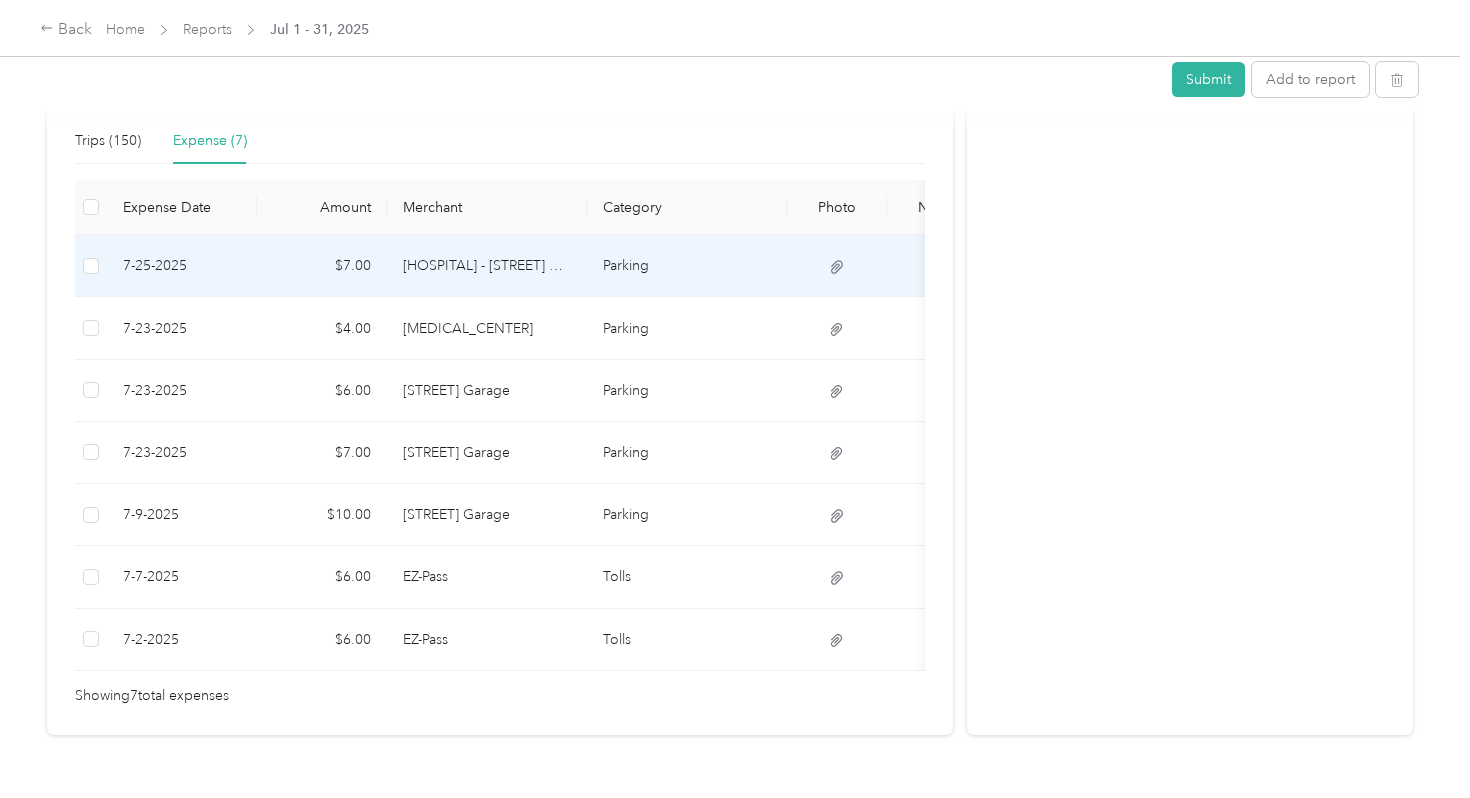 scroll, scrollTop: 509, scrollLeft: 0, axis: vertical 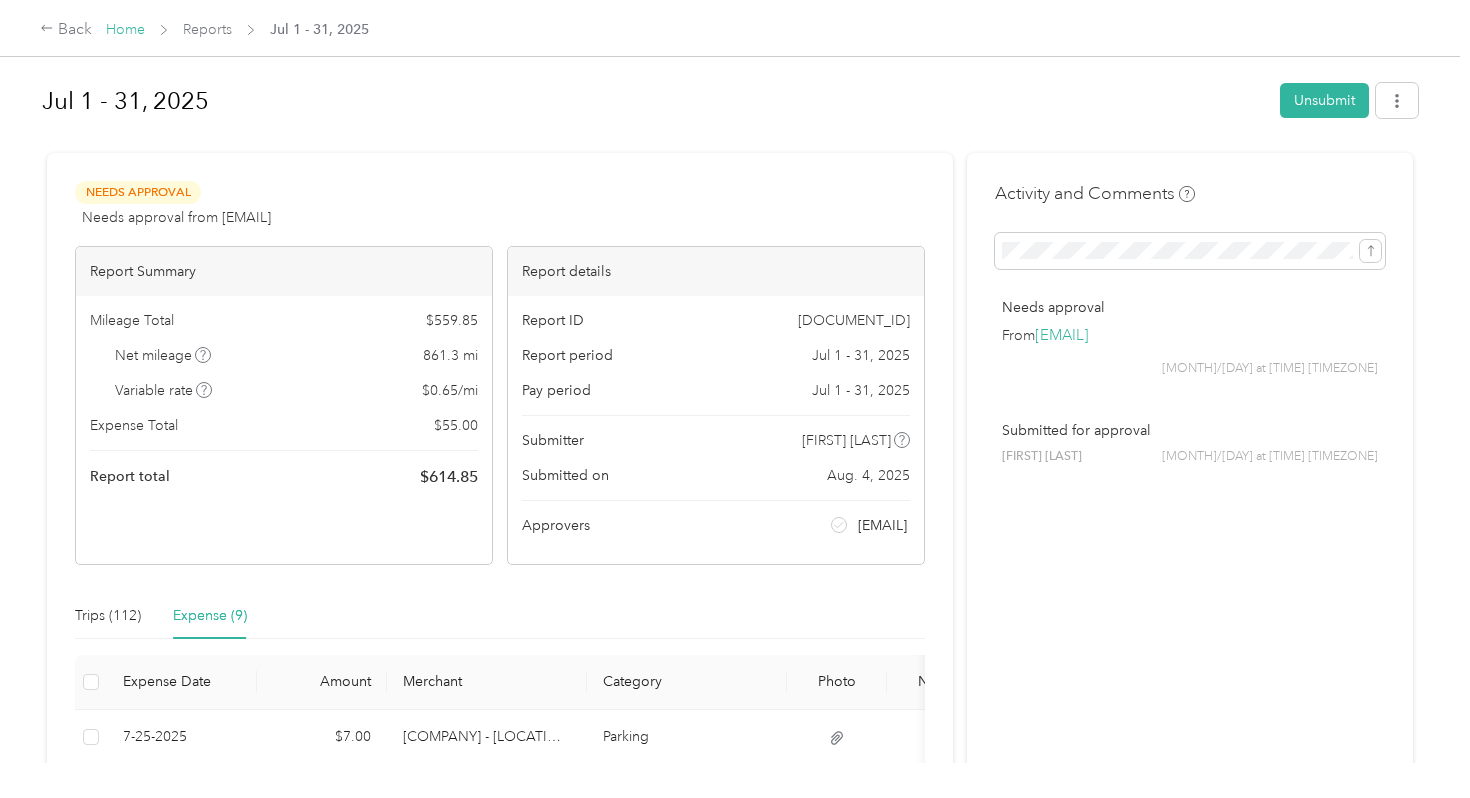 click on "Home" at bounding box center [125, 29] 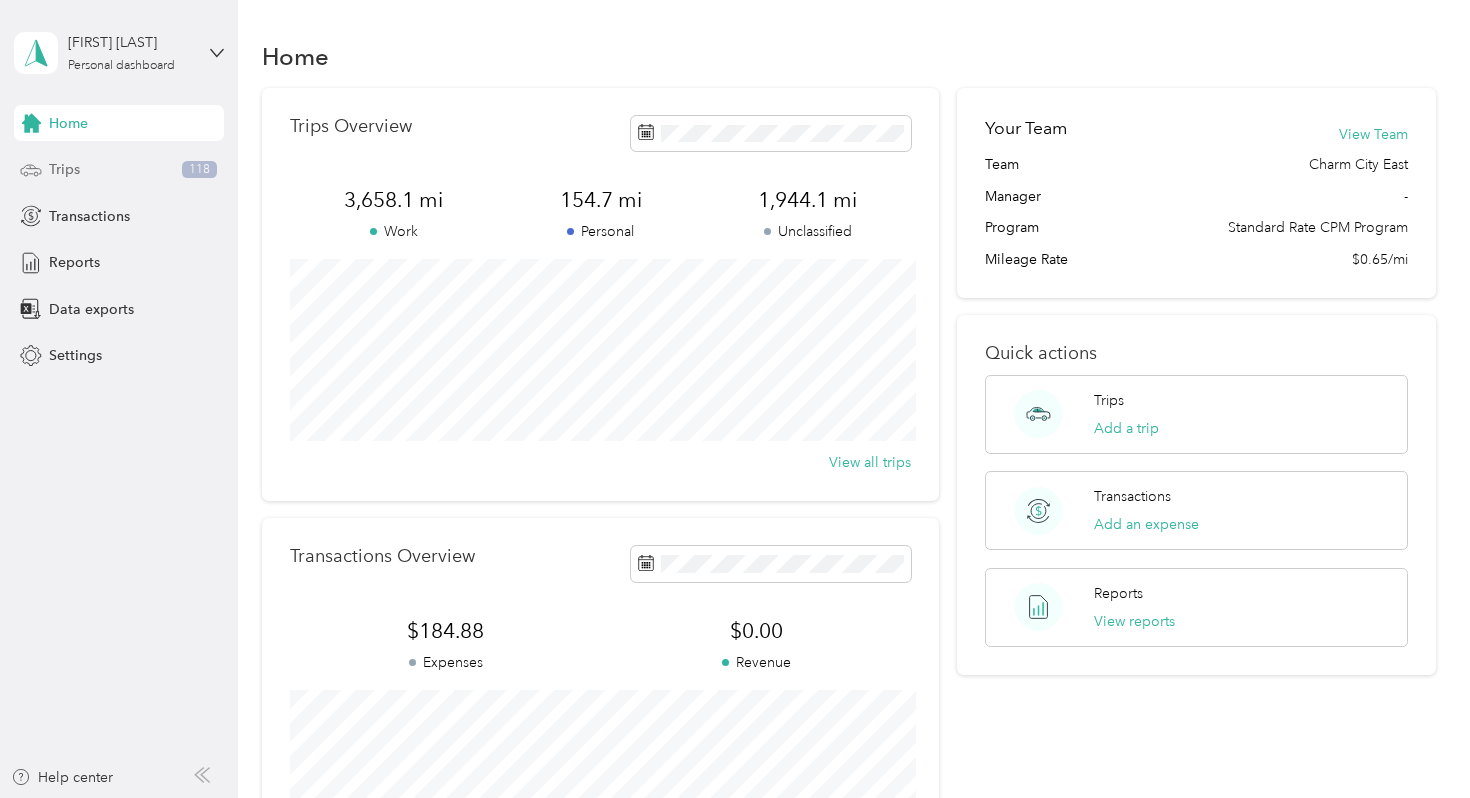 click on "Trips 118" at bounding box center (119, 170) 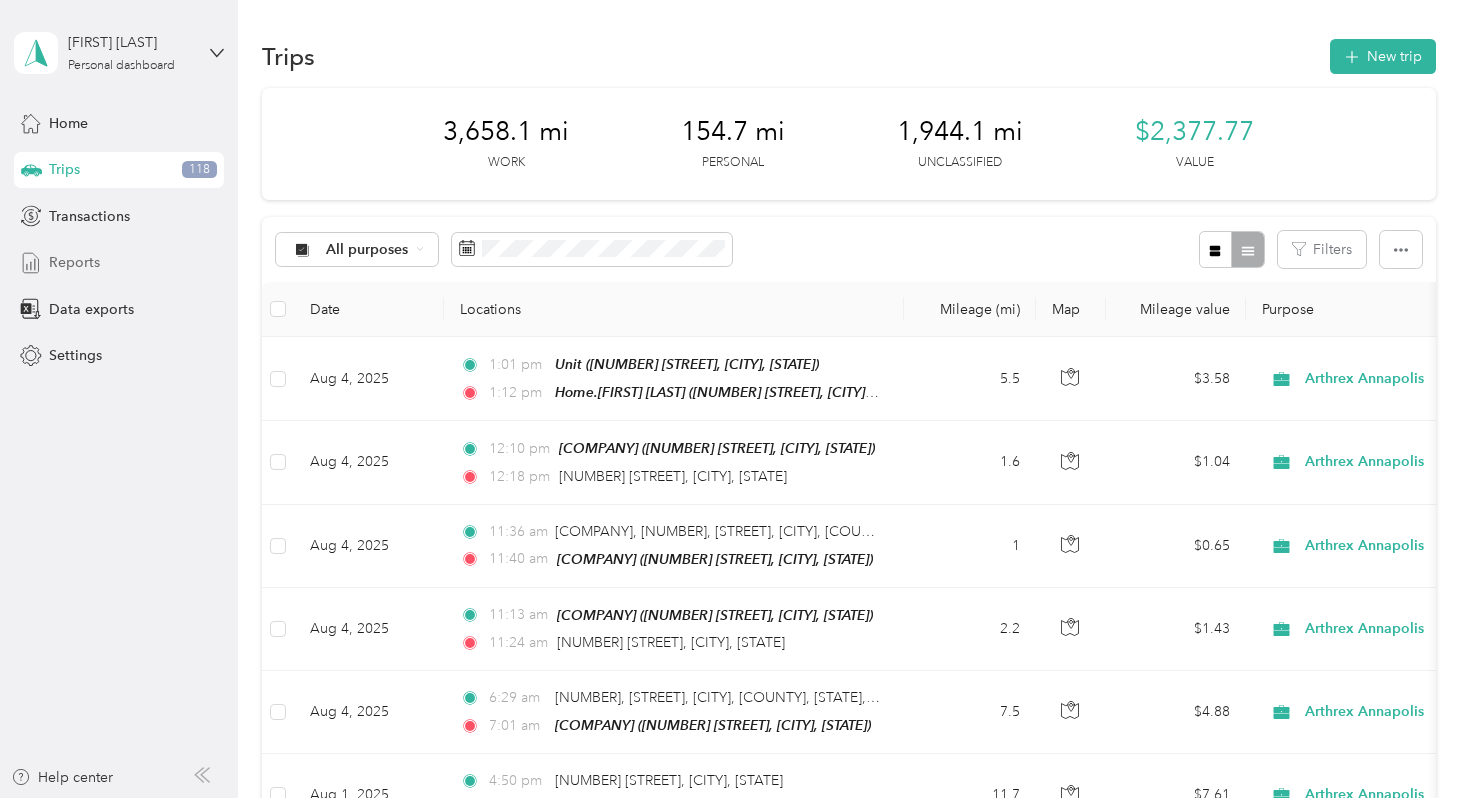 click on "Reports" at bounding box center (119, 263) 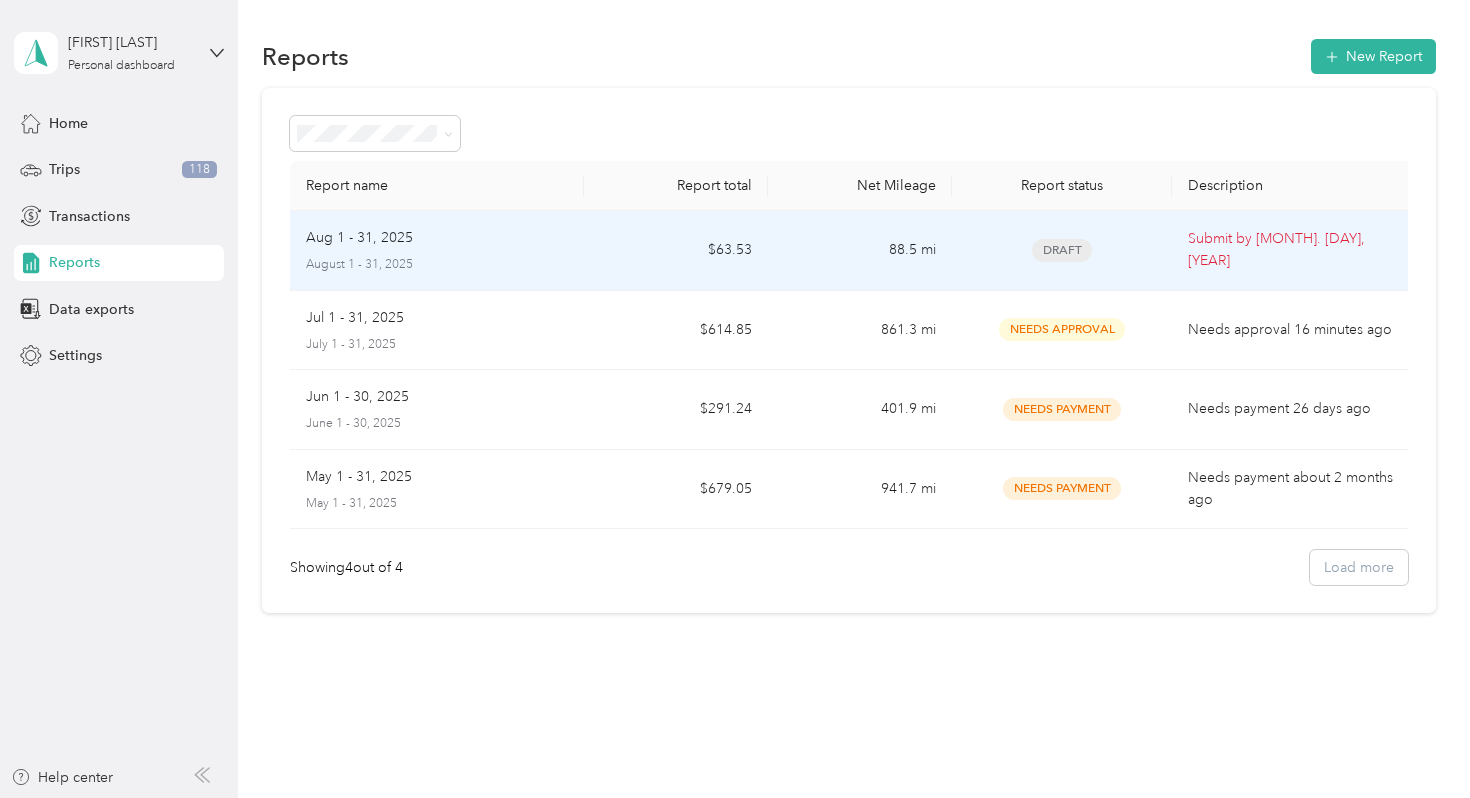 click on "Aug 1 - 31, 2025" at bounding box center [359, 238] 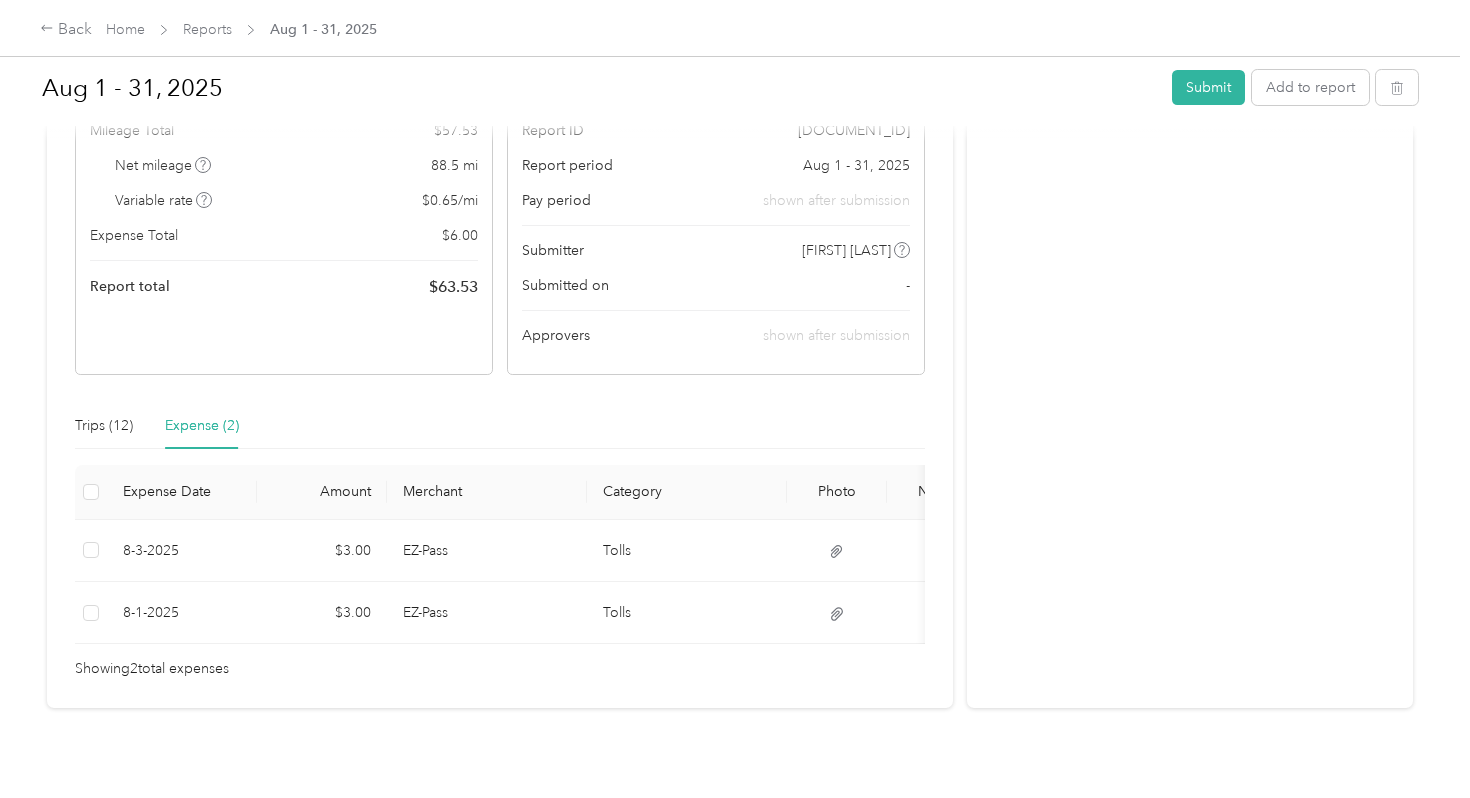 scroll, scrollTop: 0, scrollLeft: 0, axis: both 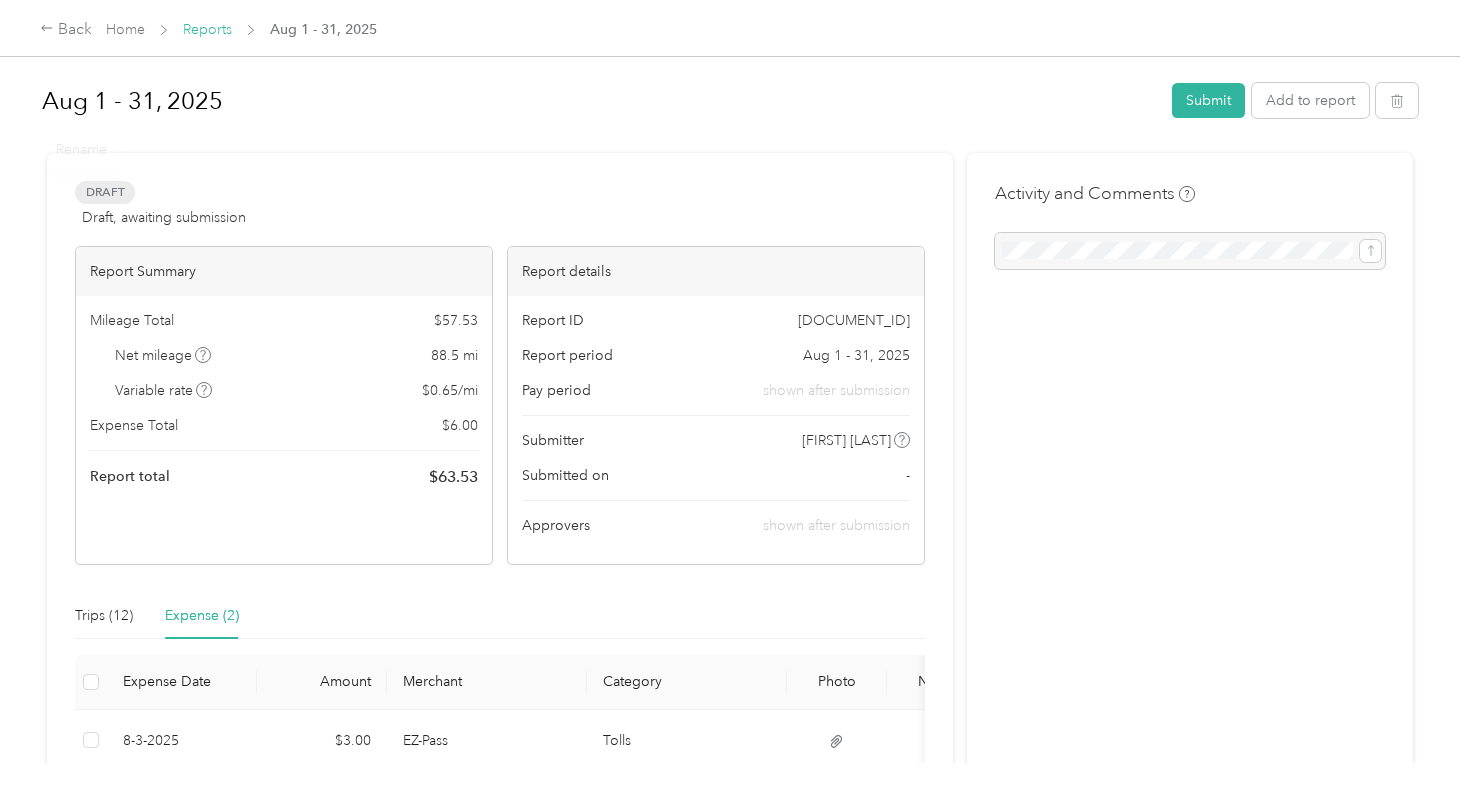 click on "Reports" at bounding box center [207, 29] 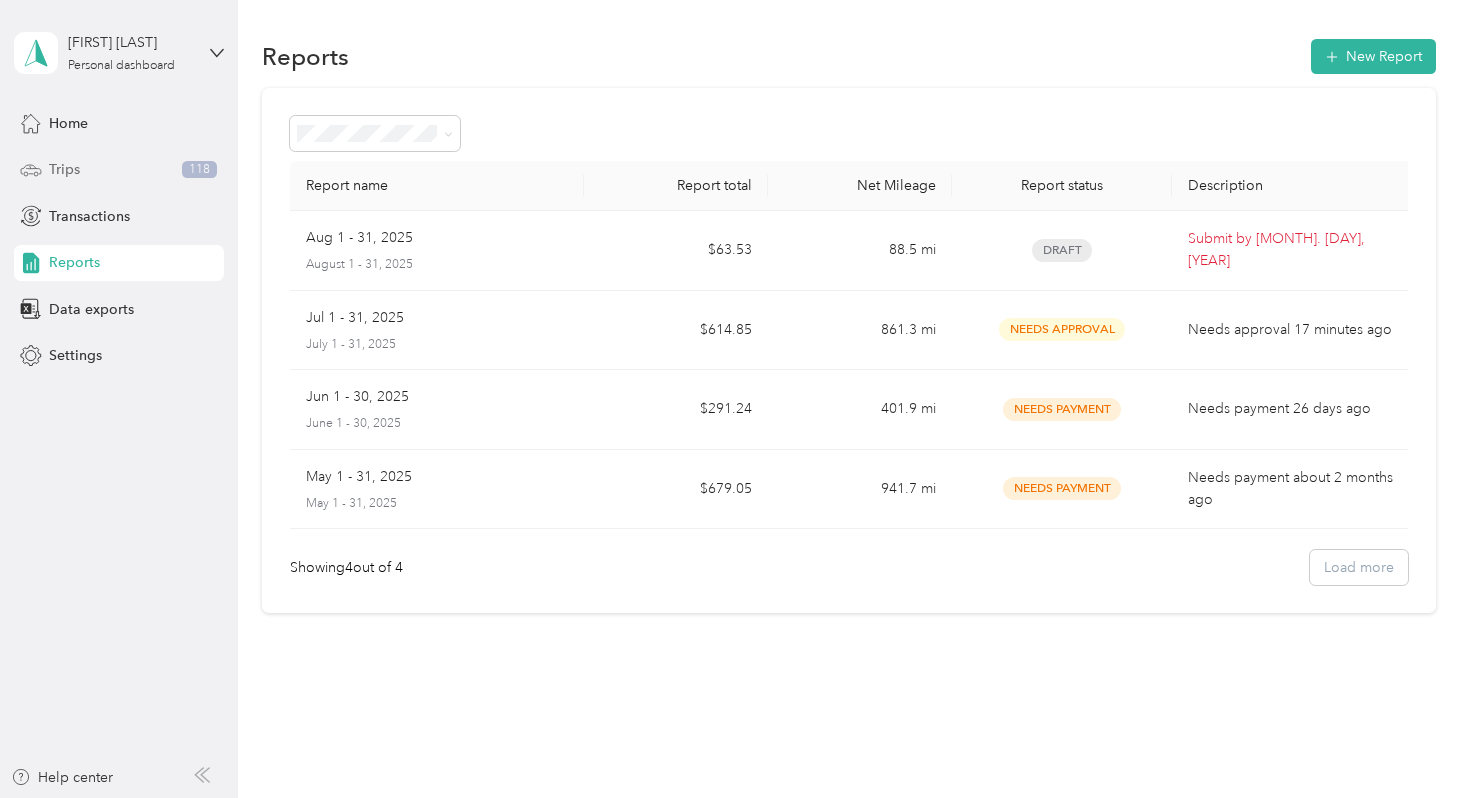 click on "Trips 118" at bounding box center (119, 170) 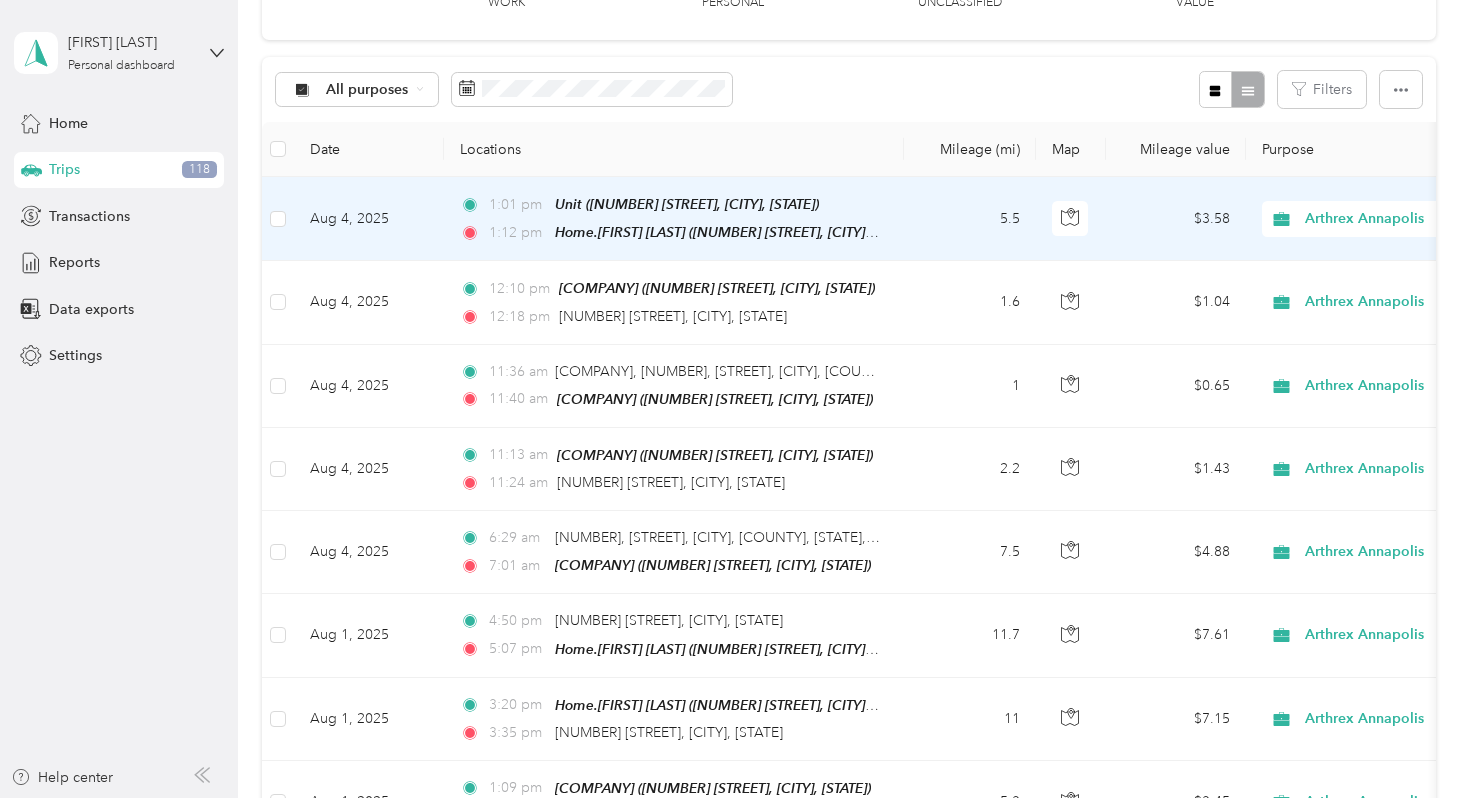 scroll, scrollTop: 0, scrollLeft: 0, axis: both 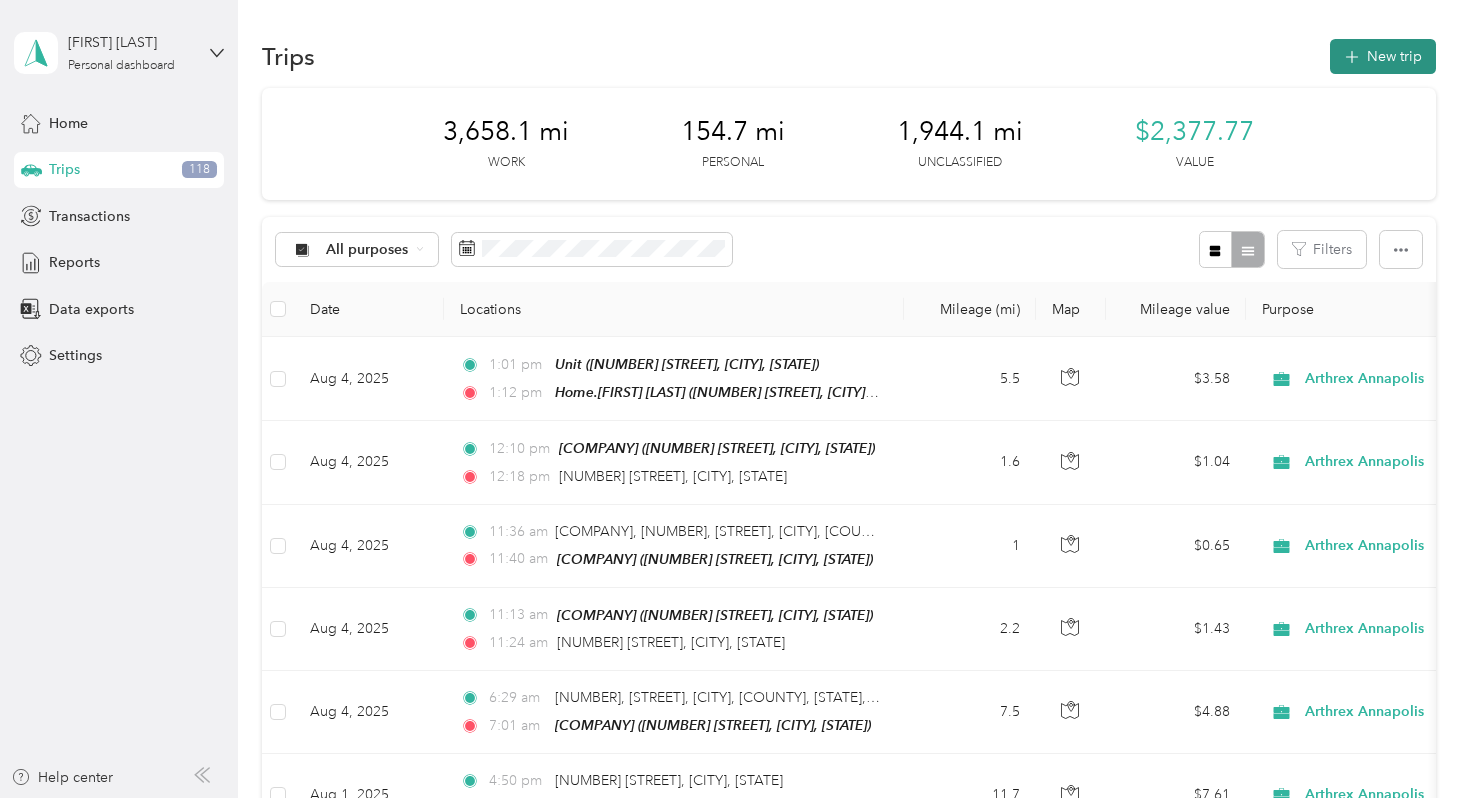 click 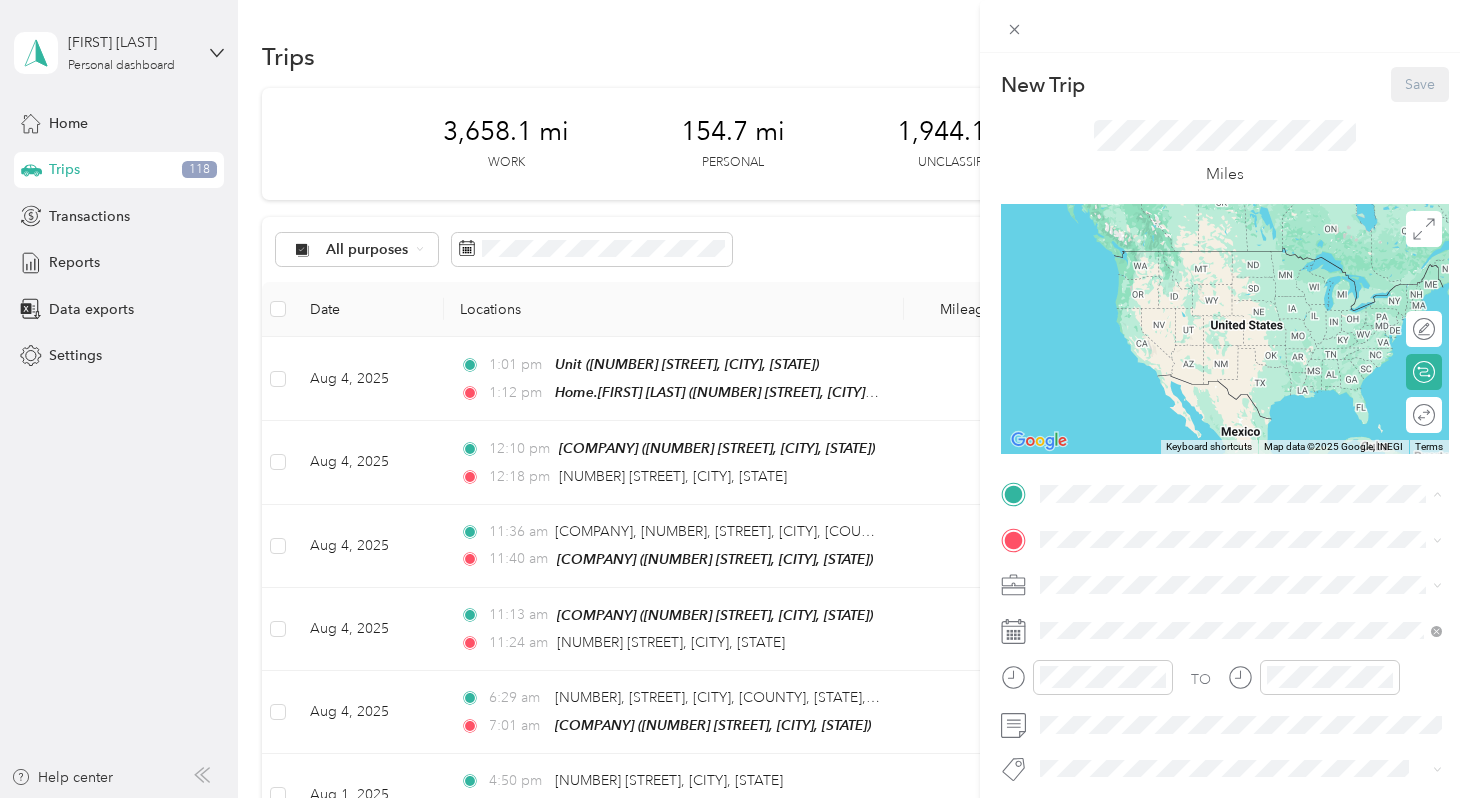 click on "Home" at bounding box center (1257, 573) 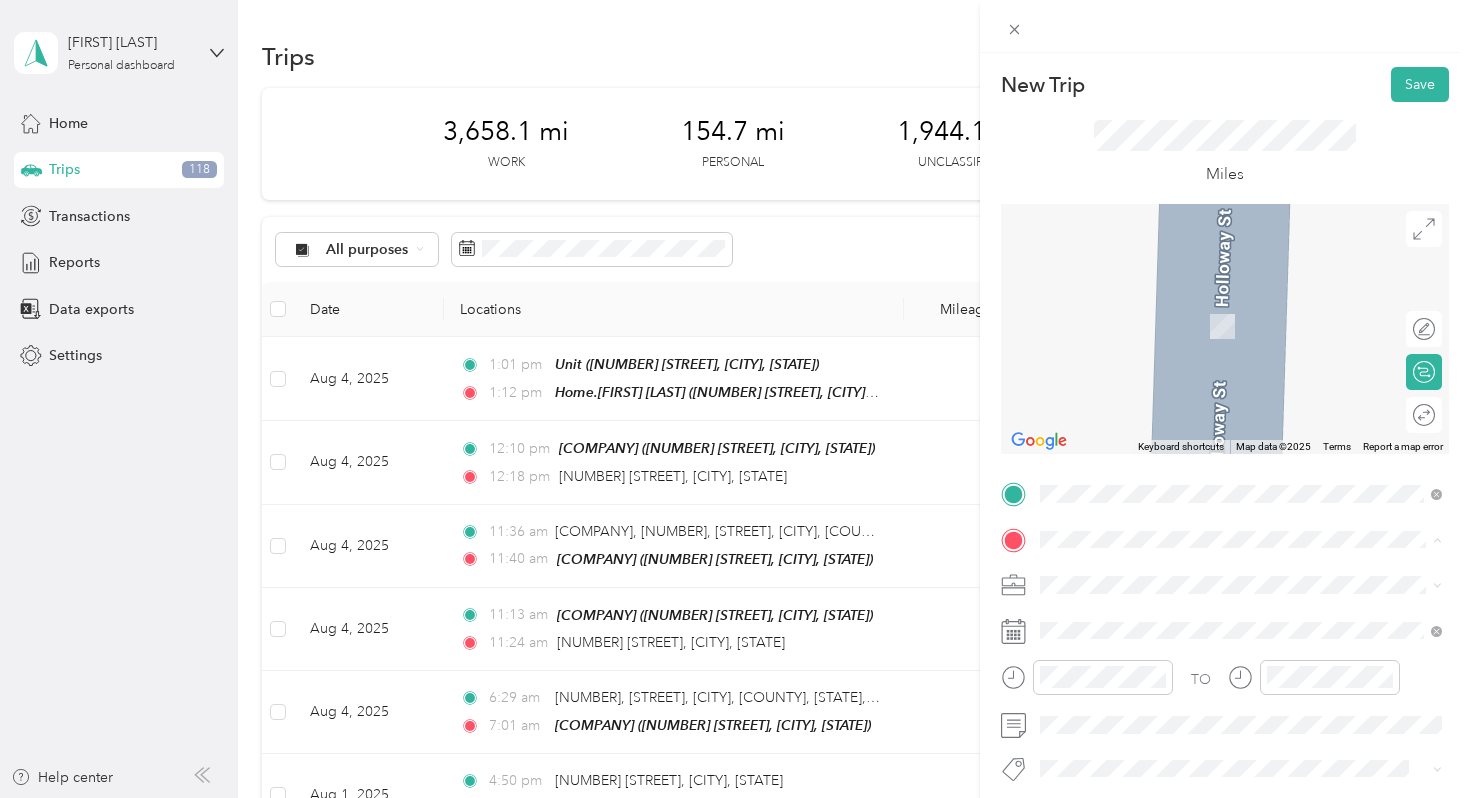 click on "[NUMBER] [STREET], [POSTAL_CODE], [CITY], [STATE]" at bounding box center (1250, 416) 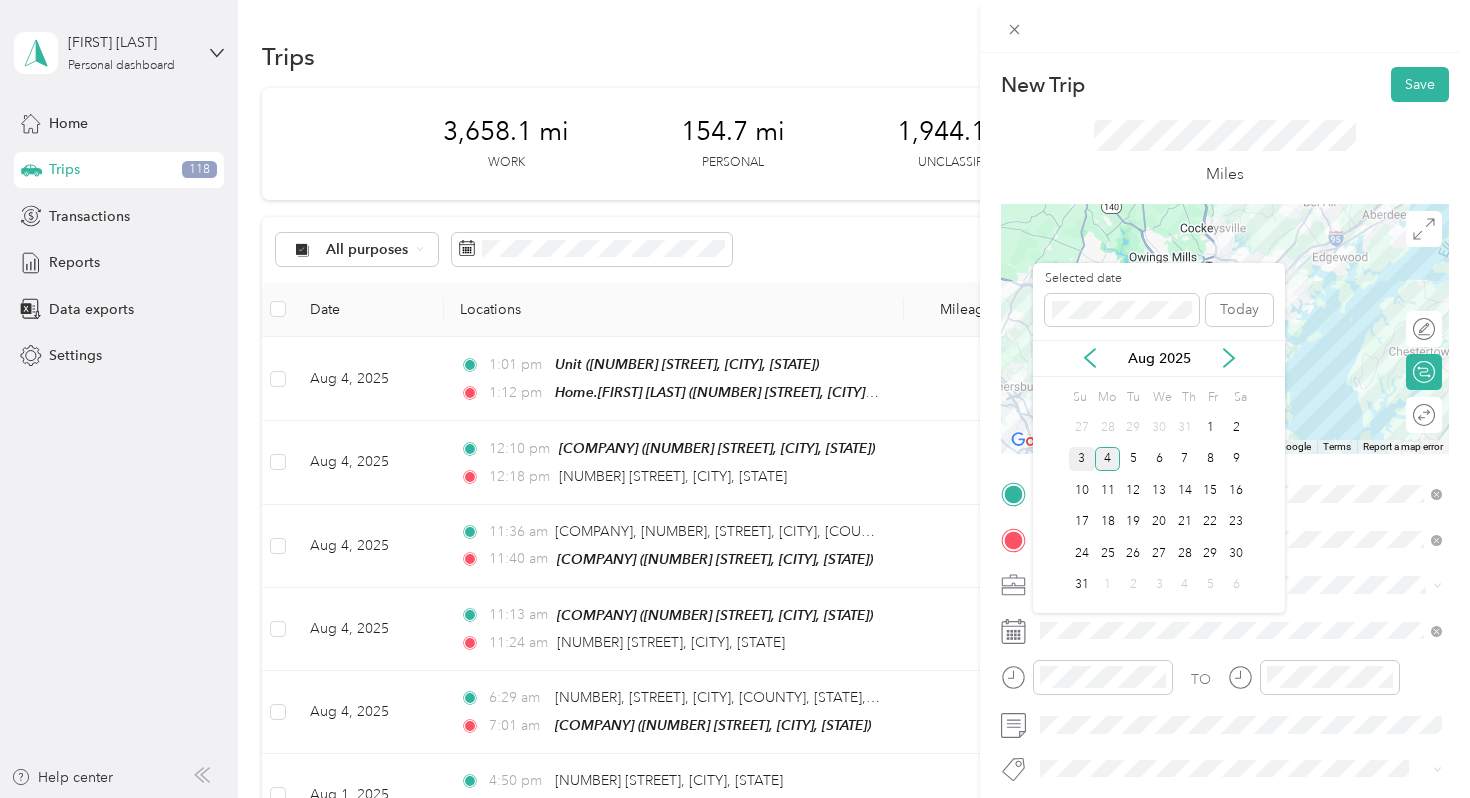 click on "3" at bounding box center [1082, 459] 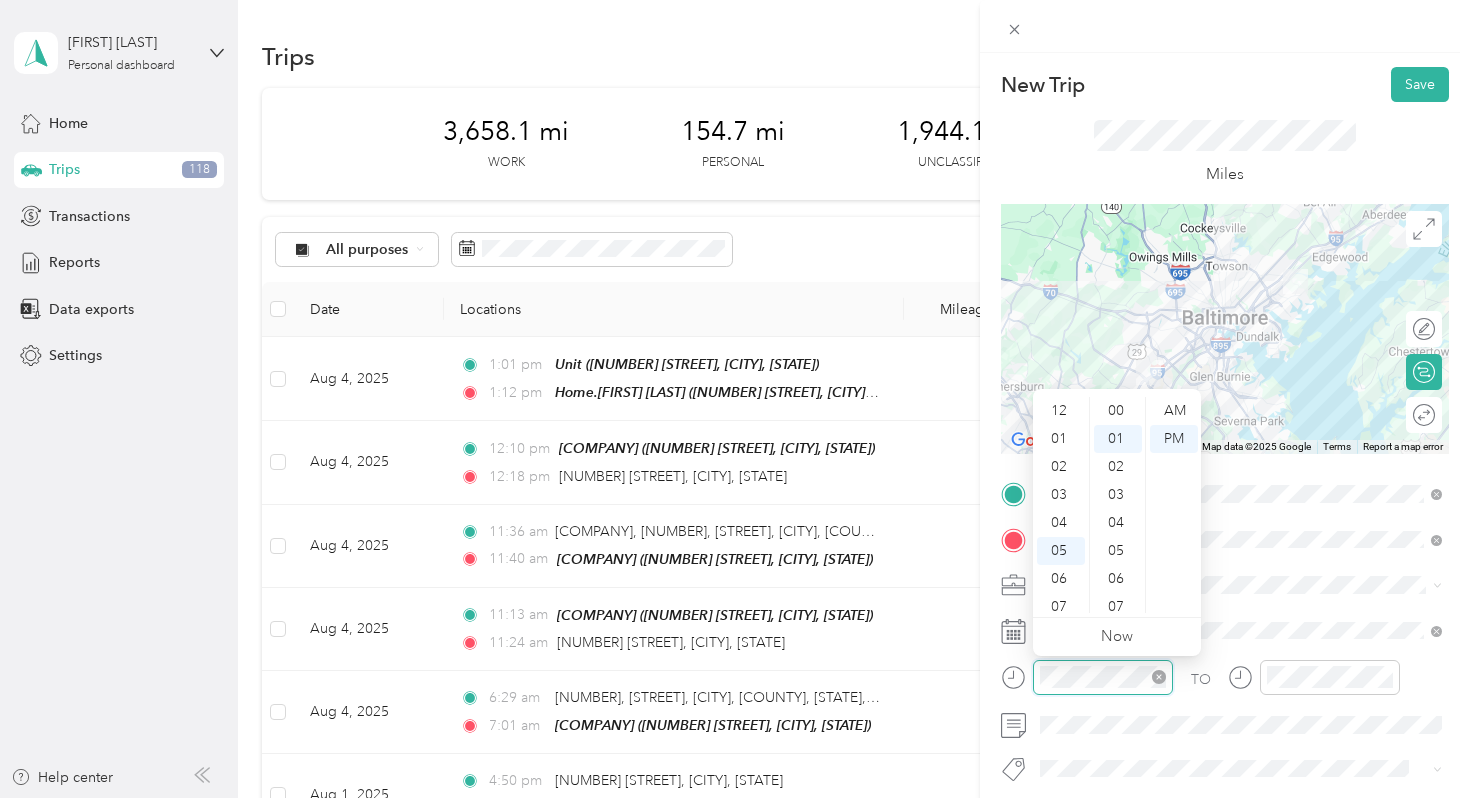 scroll, scrollTop: 28, scrollLeft: 0, axis: vertical 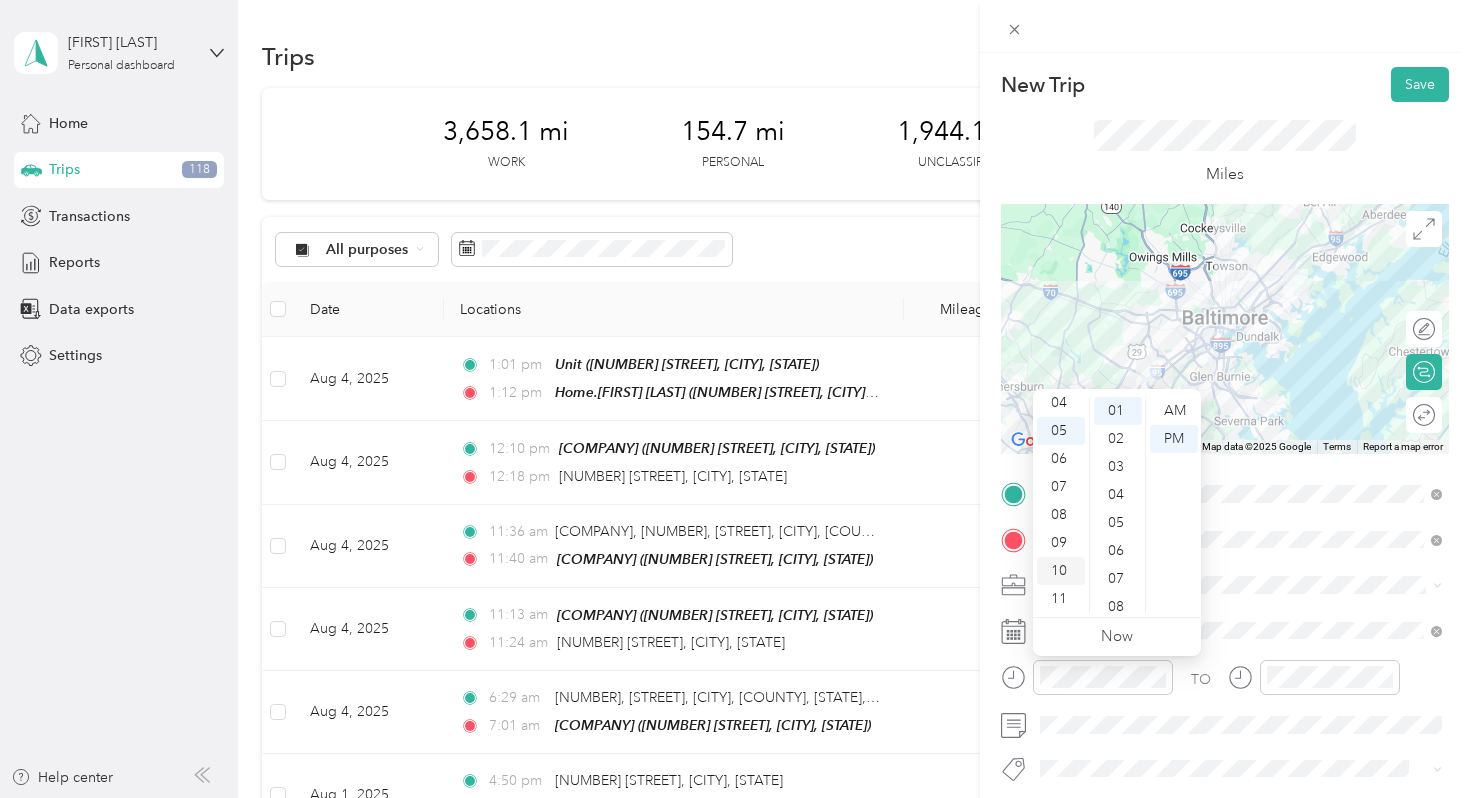 click on "10" at bounding box center [1061, 571] 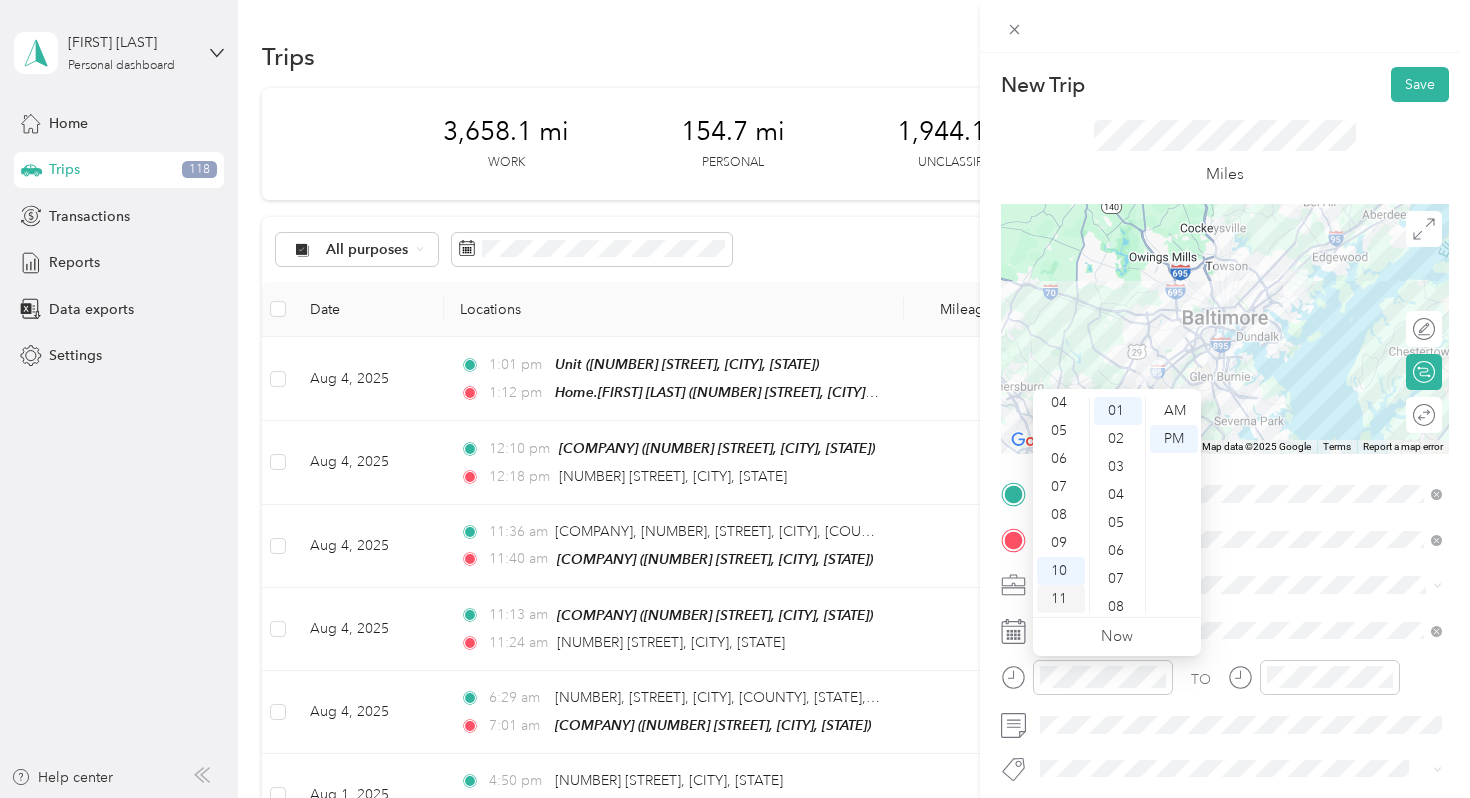 click on "11" at bounding box center (1061, 599) 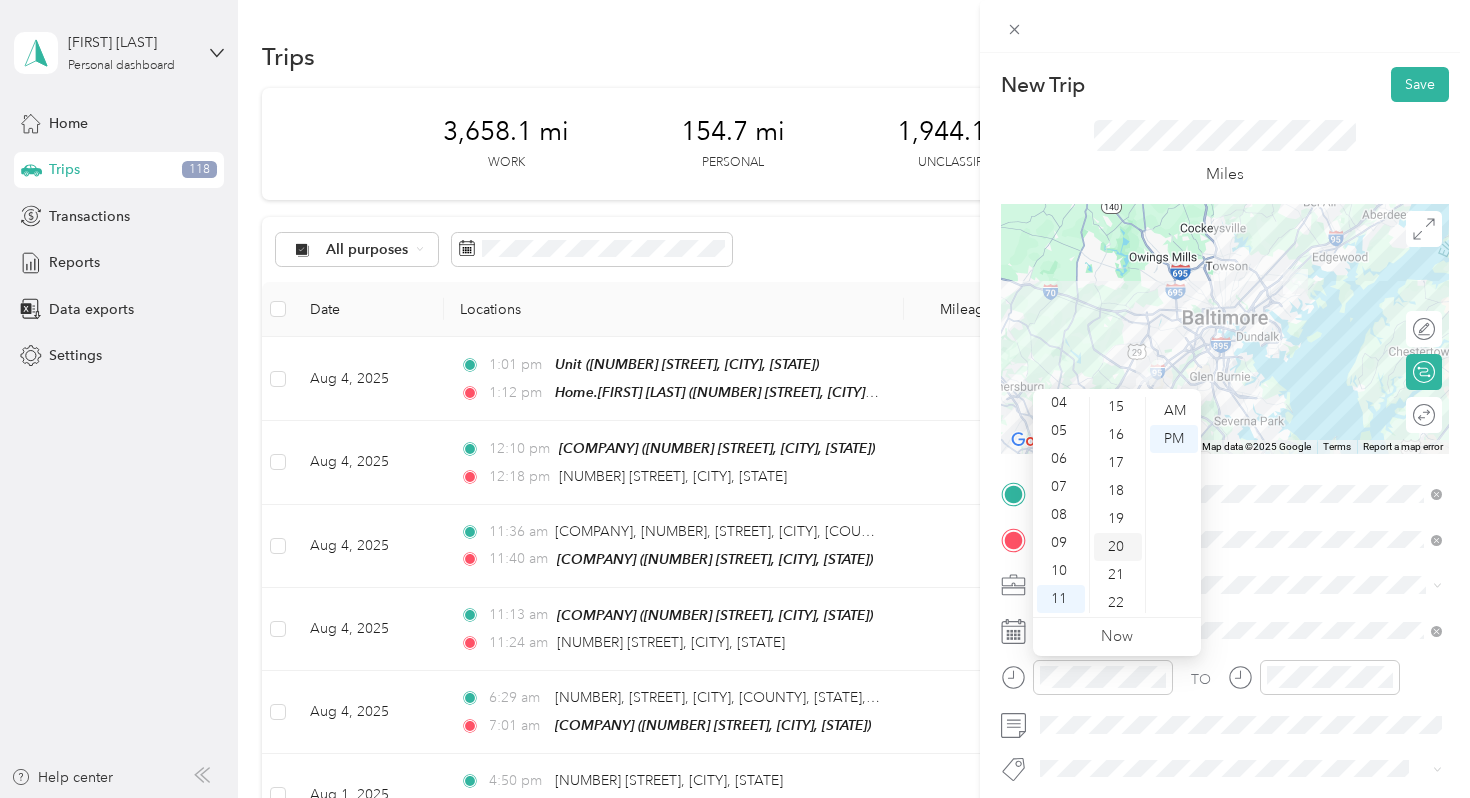 scroll, scrollTop: 529, scrollLeft: 0, axis: vertical 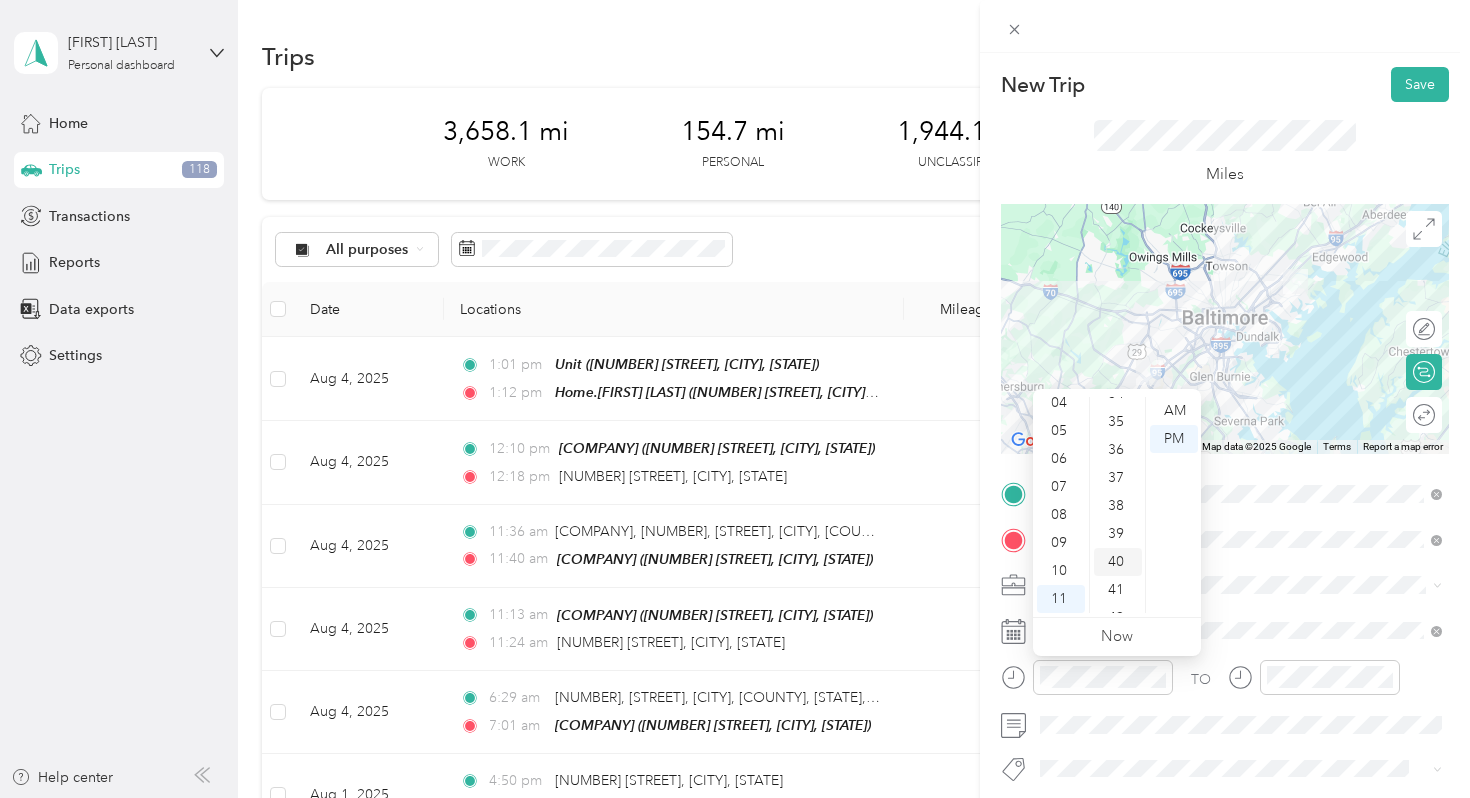 click on "40" at bounding box center (1118, 562) 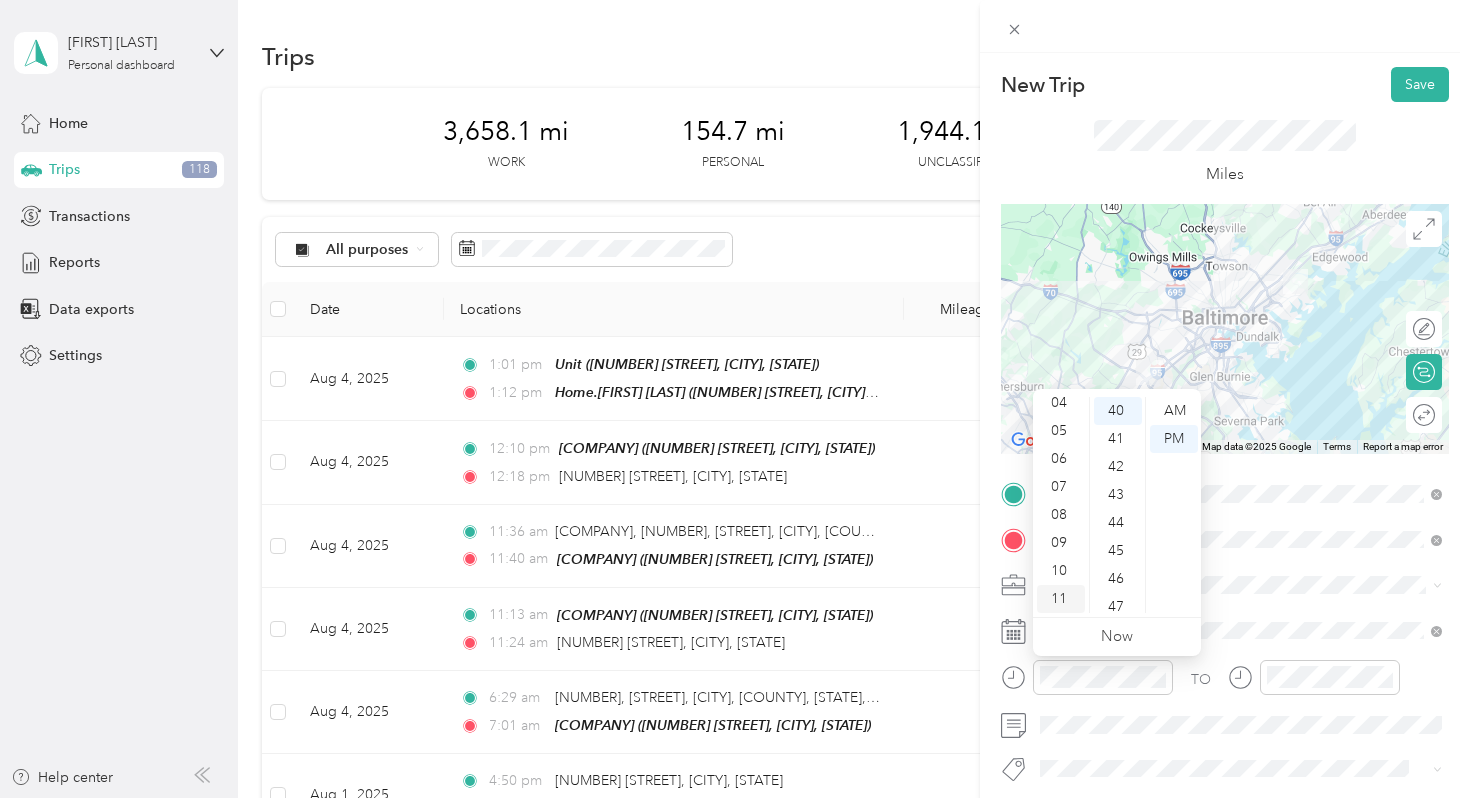 click on "11" at bounding box center (1061, 599) 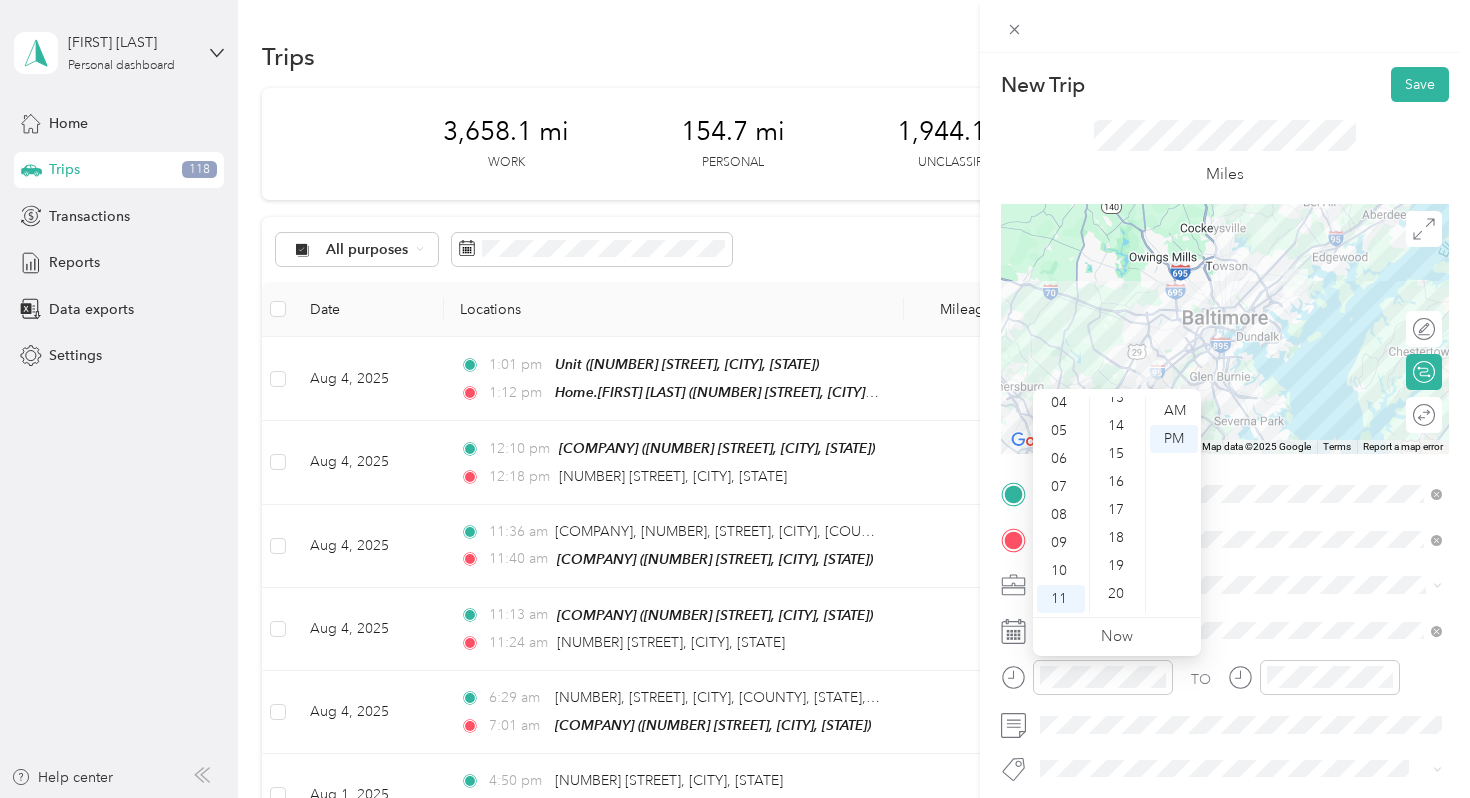 scroll, scrollTop: 0, scrollLeft: 0, axis: both 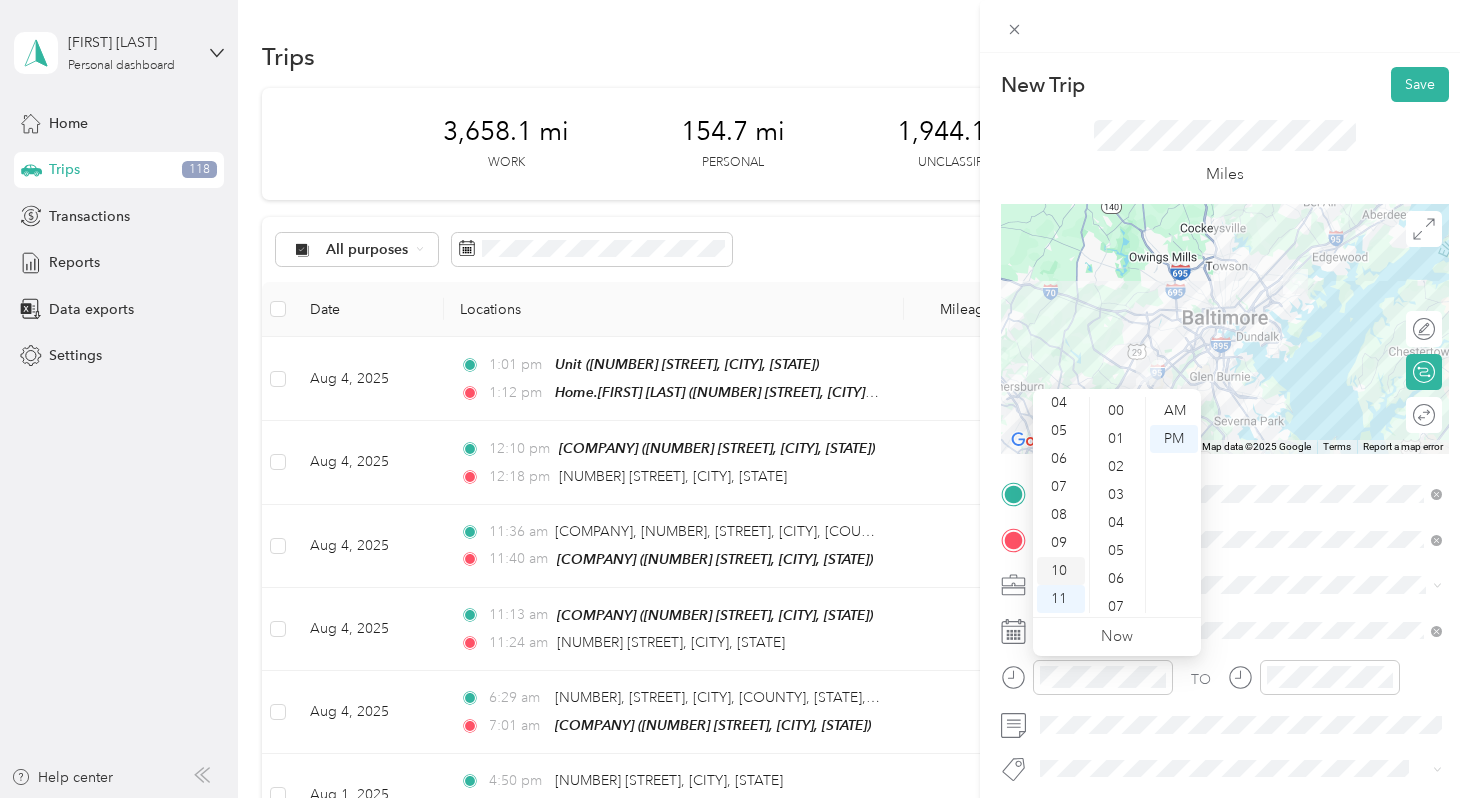 click on "10" at bounding box center [1061, 571] 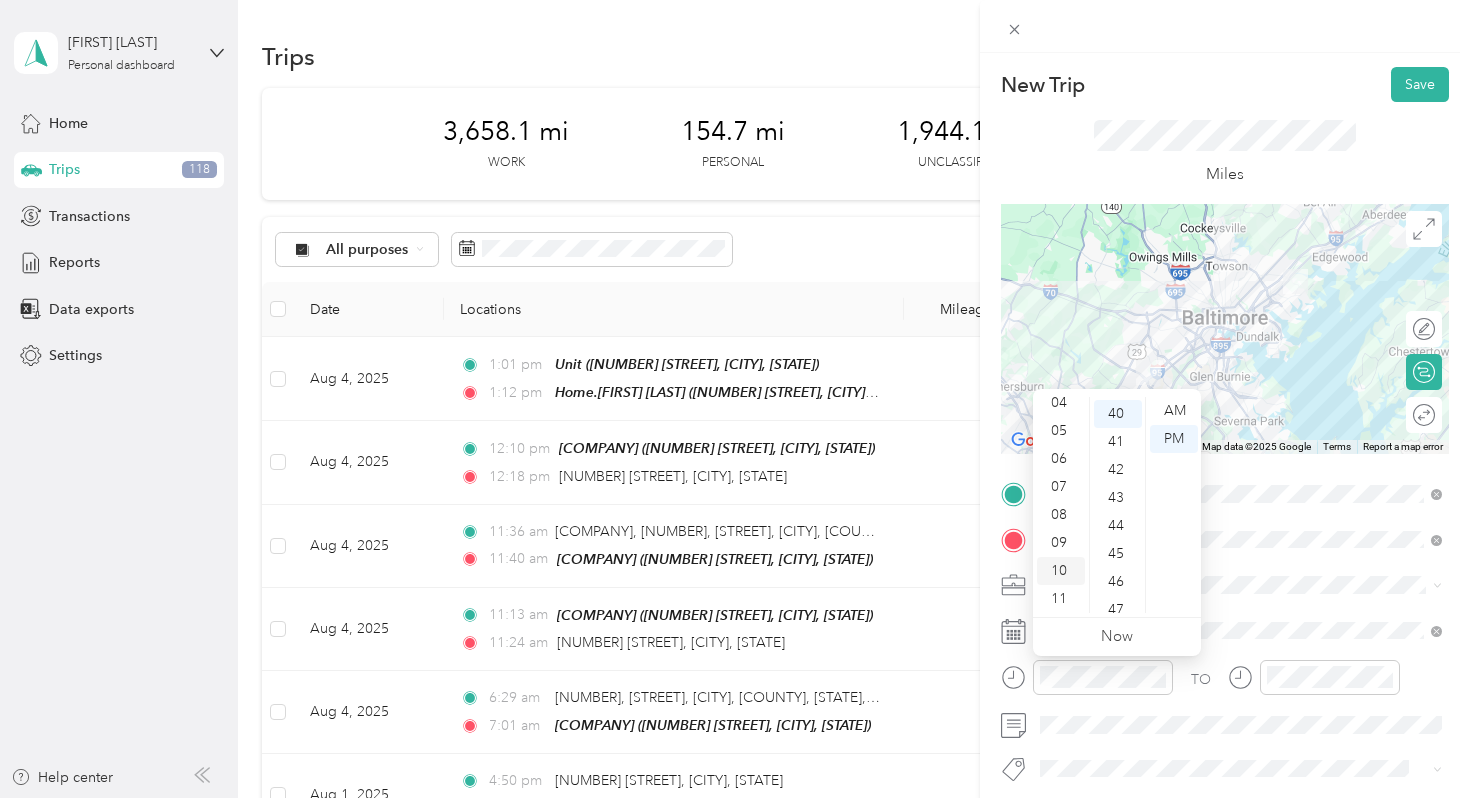 scroll, scrollTop: 1120, scrollLeft: 0, axis: vertical 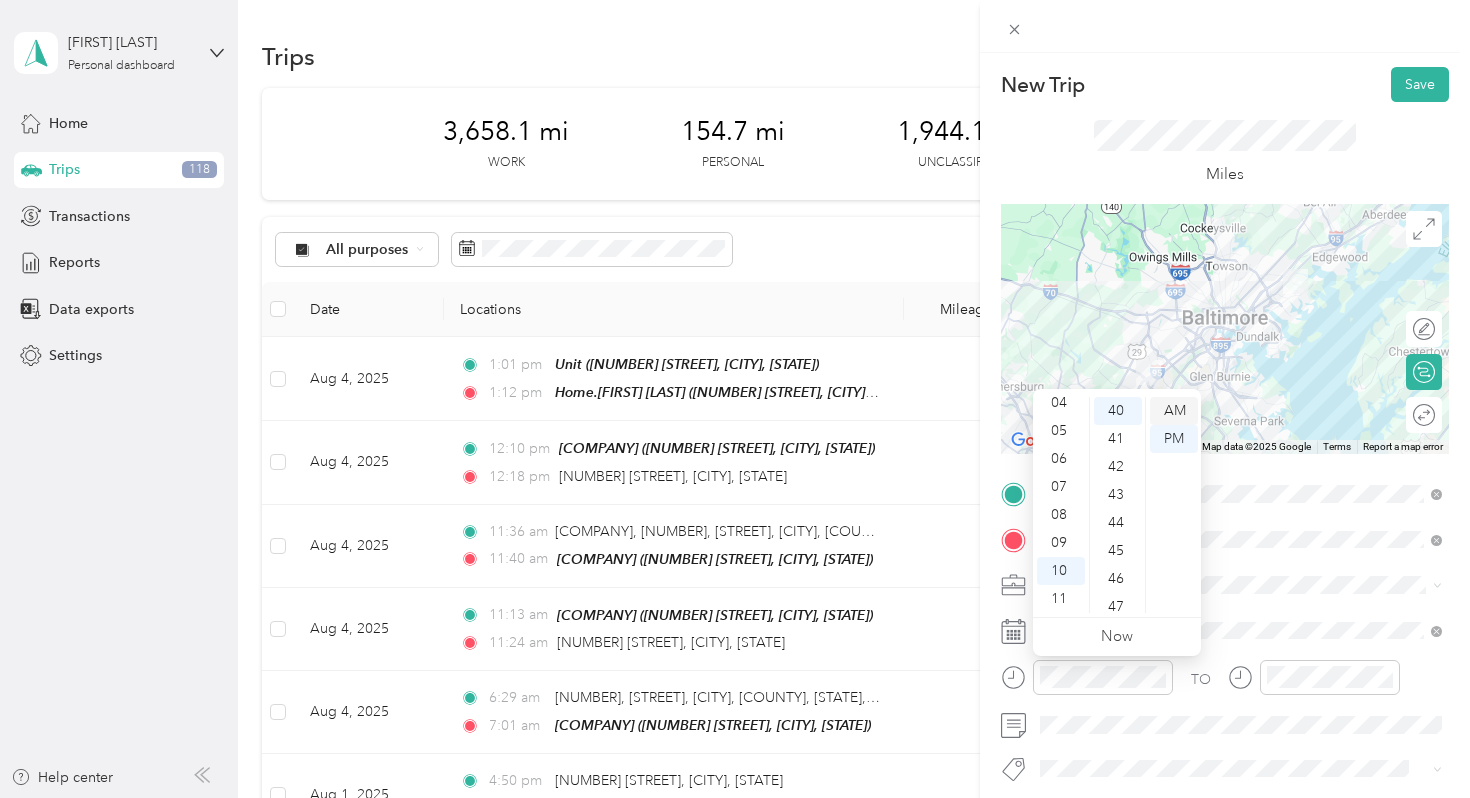 click on "AM" at bounding box center (1174, 411) 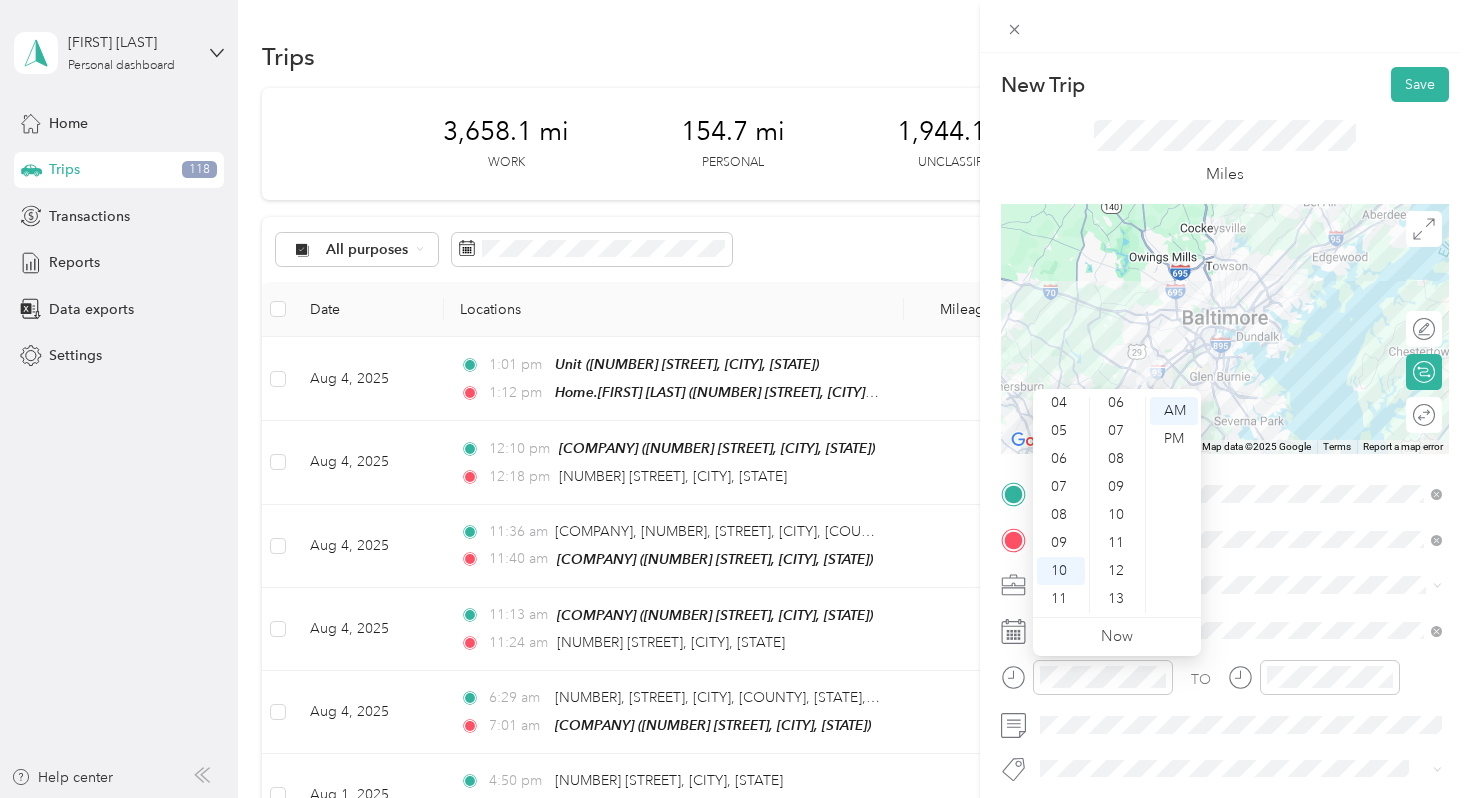 scroll, scrollTop: 0, scrollLeft: 0, axis: both 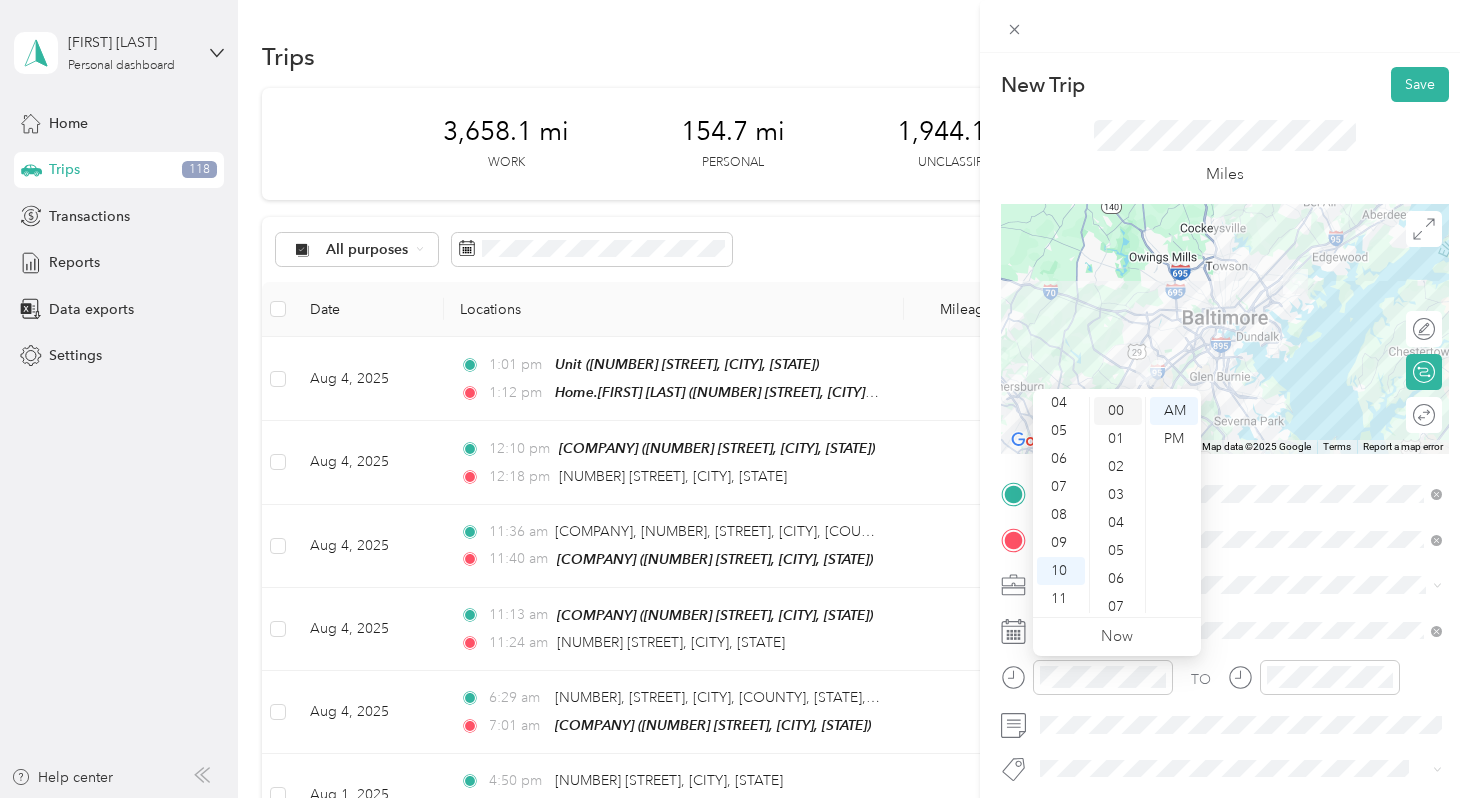 click on "00" at bounding box center [1118, 411] 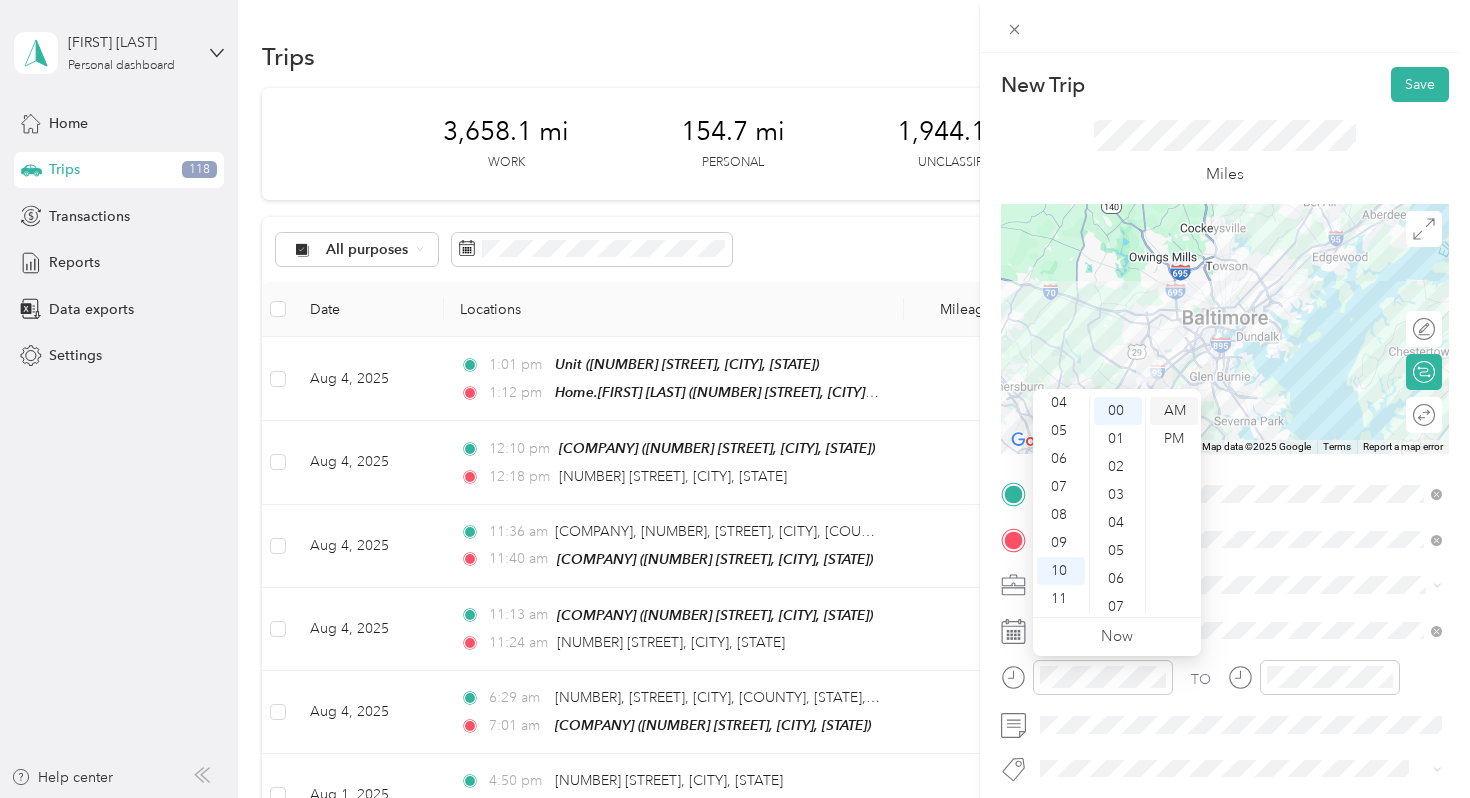 click on "AM" at bounding box center (1174, 411) 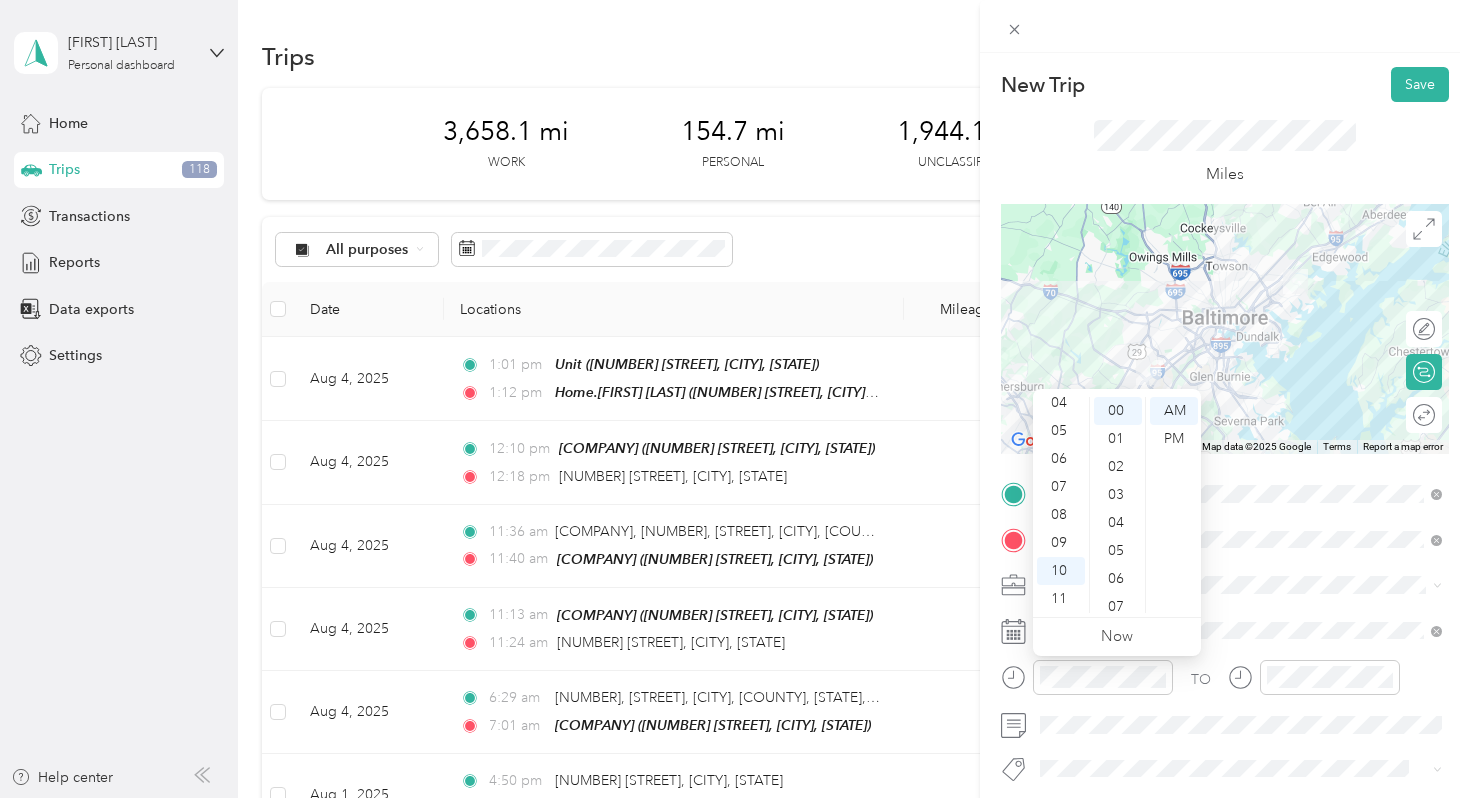 click on "TO Add photo" at bounding box center (1225, 719) 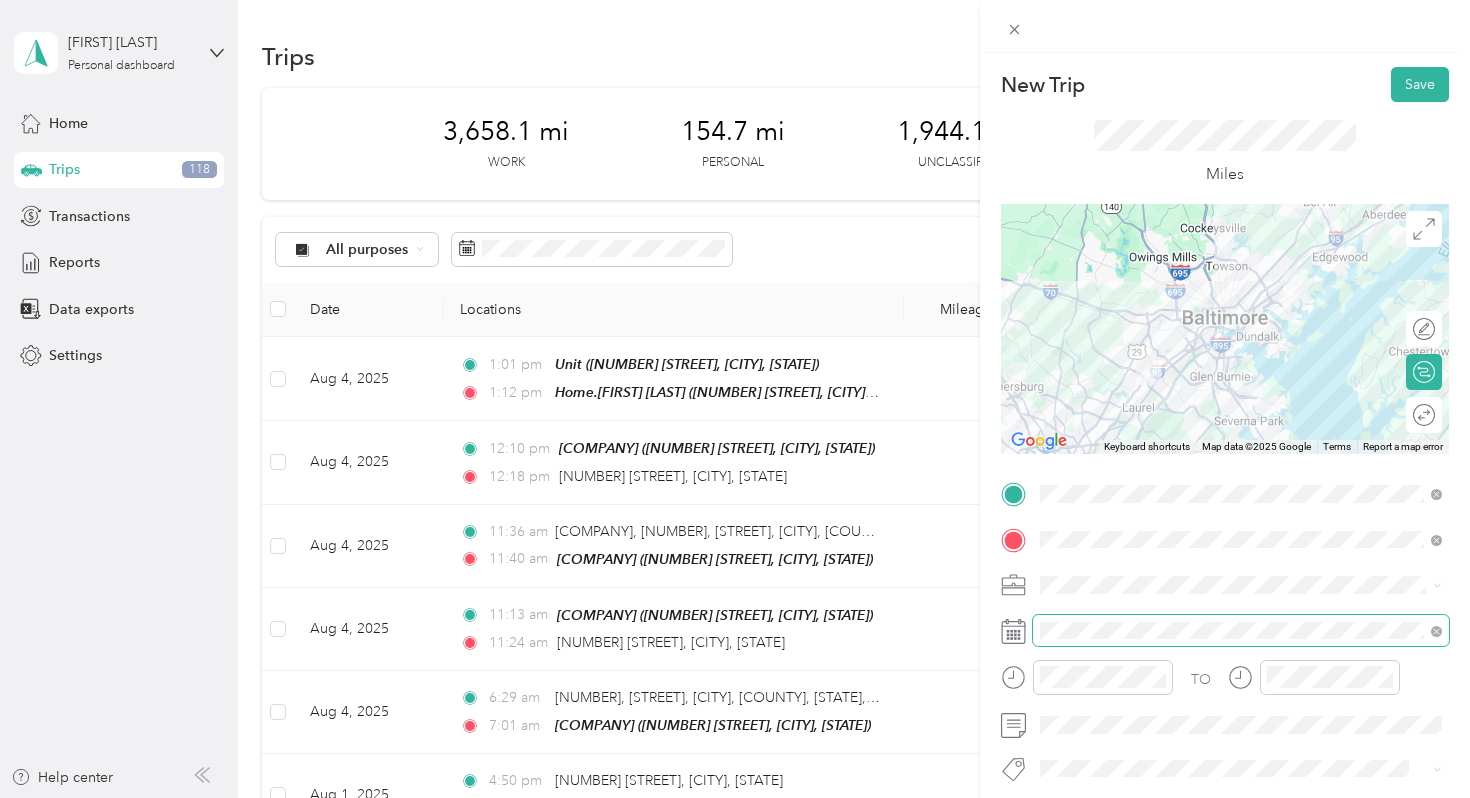 click at bounding box center (1241, 631) 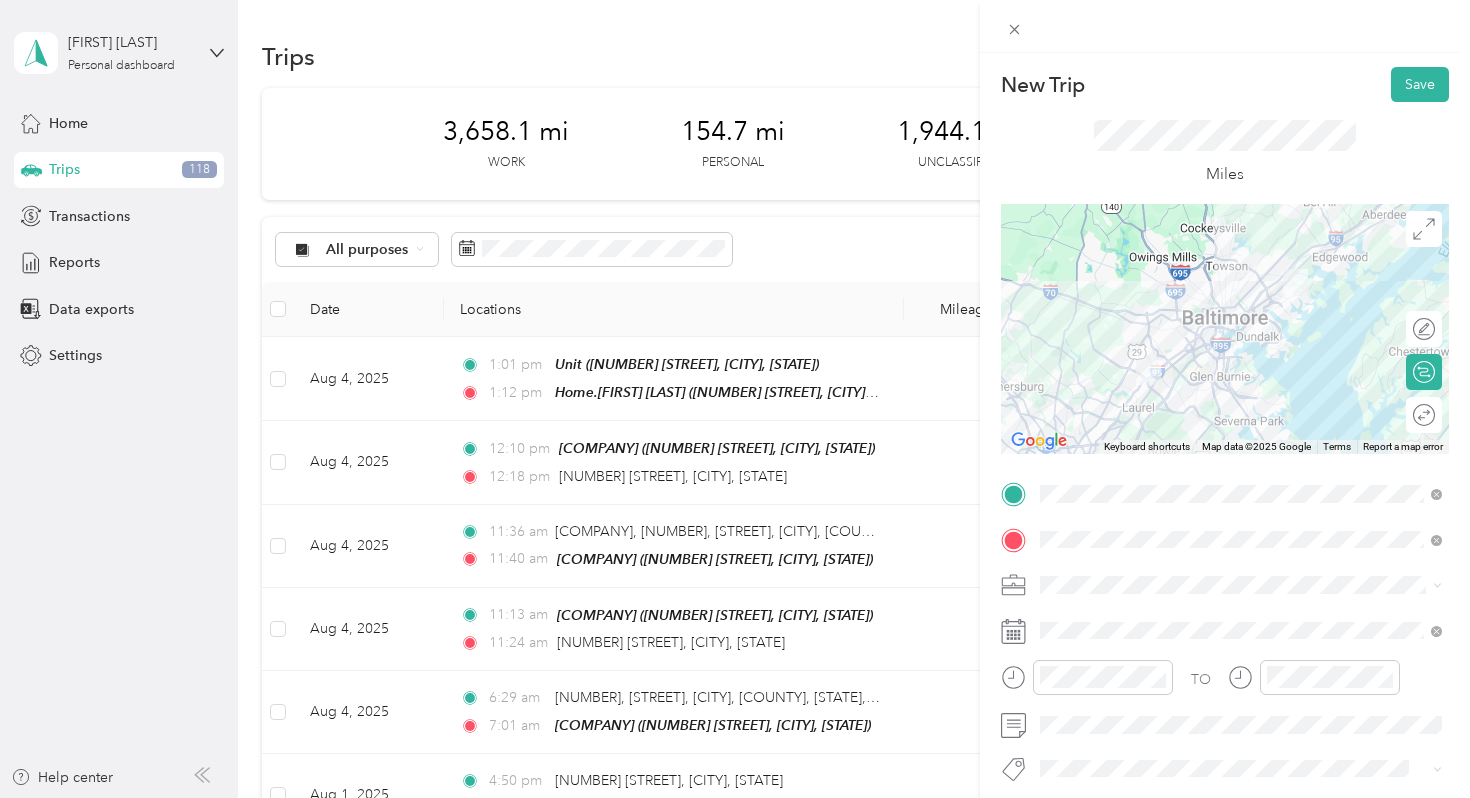 click on "TO Add photo" at bounding box center (1225, 719) 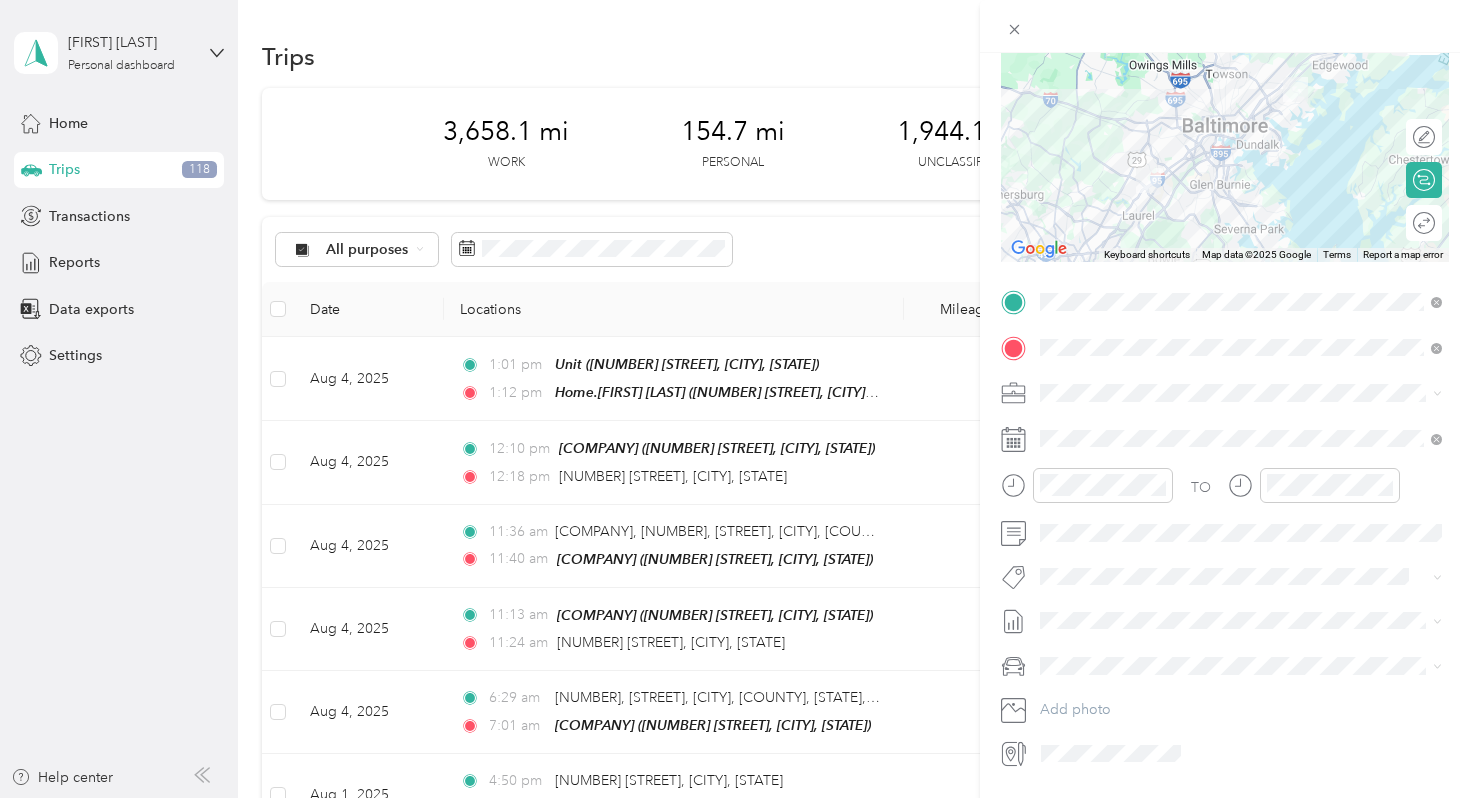 scroll, scrollTop: 236, scrollLeft: 0, axis: vertical 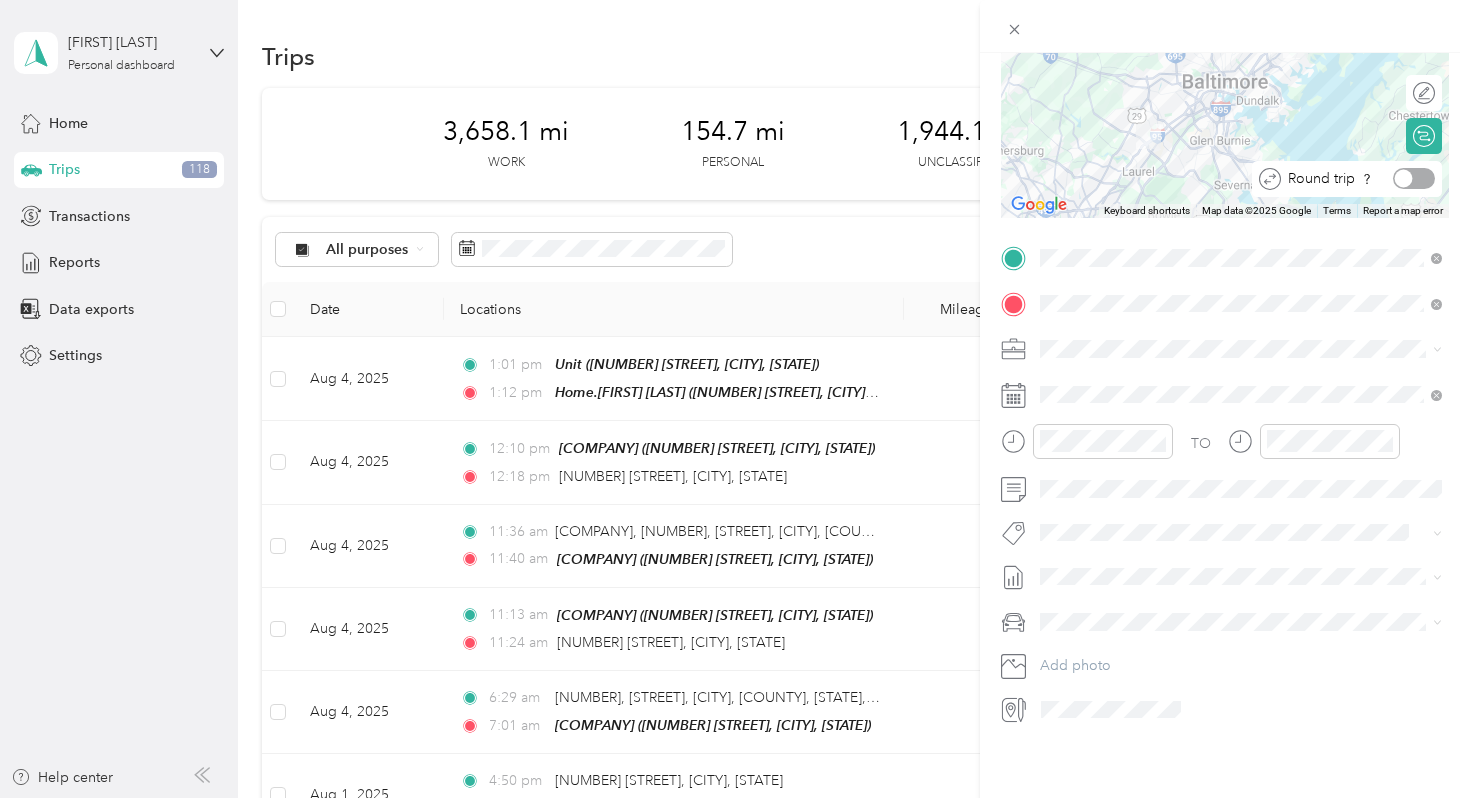 click at bounding box center [1414, 178] 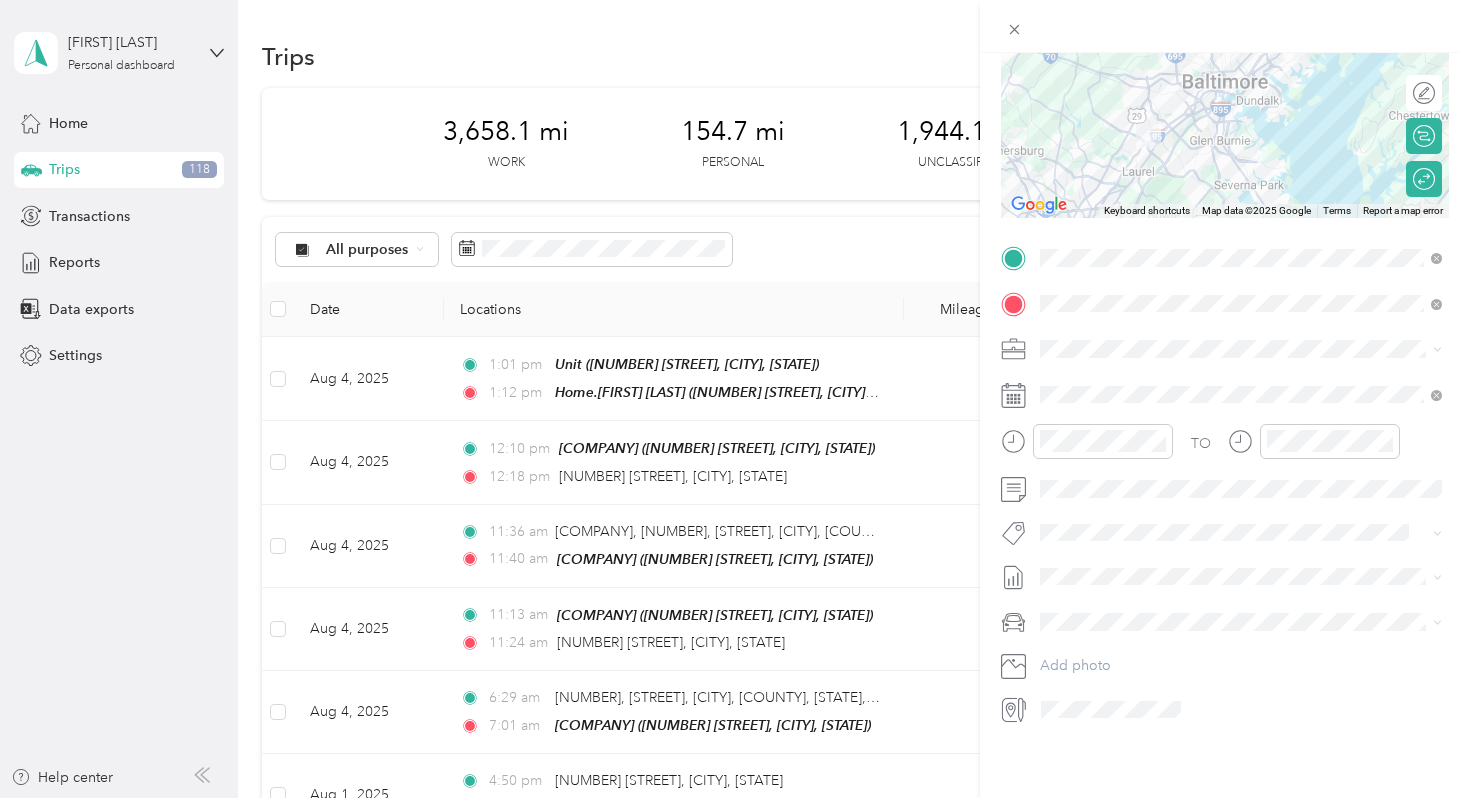 scroll, scrollTop: 0, scrollLeft: 0, axis: both 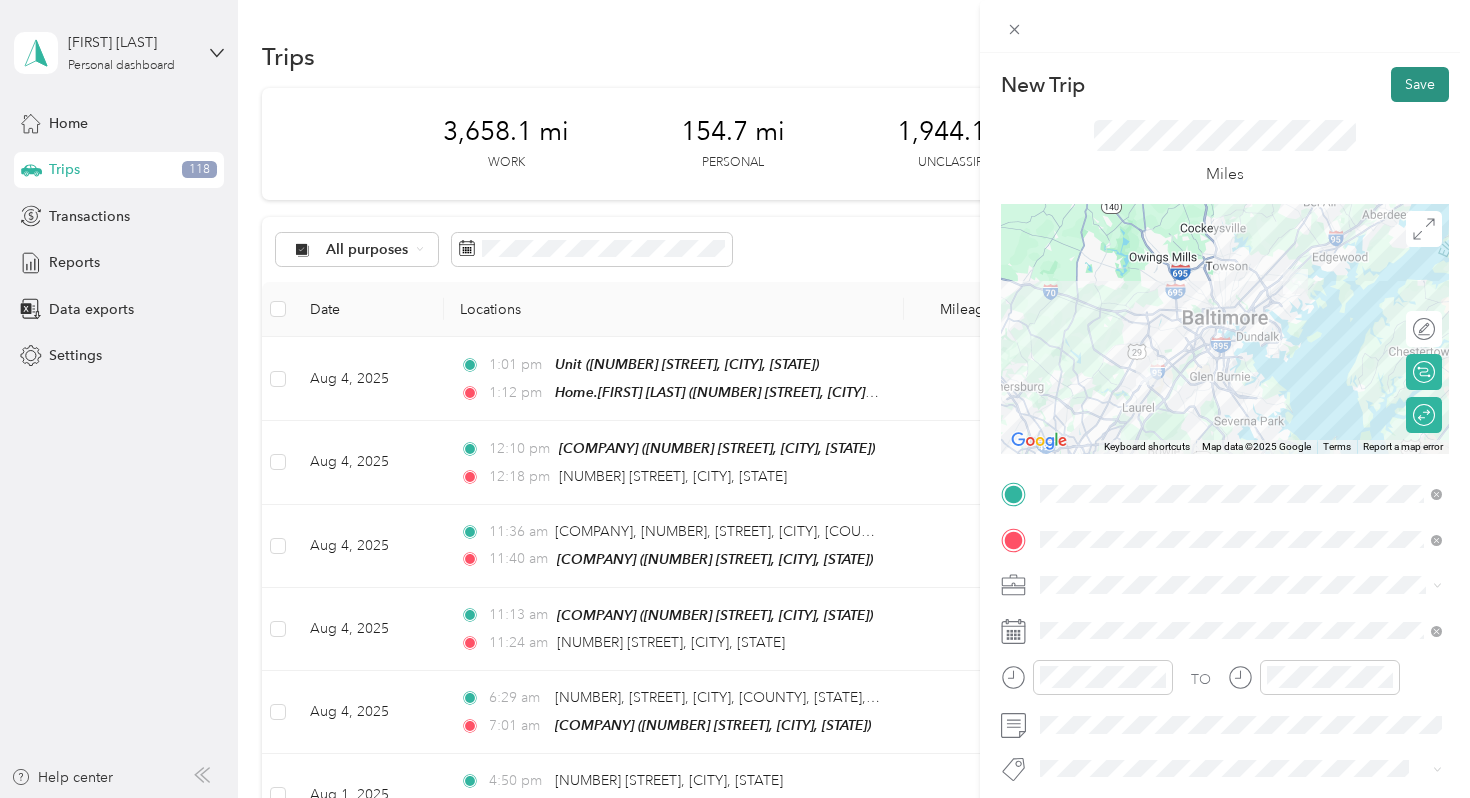 click on "Save" at bounding box center [1420, 84] 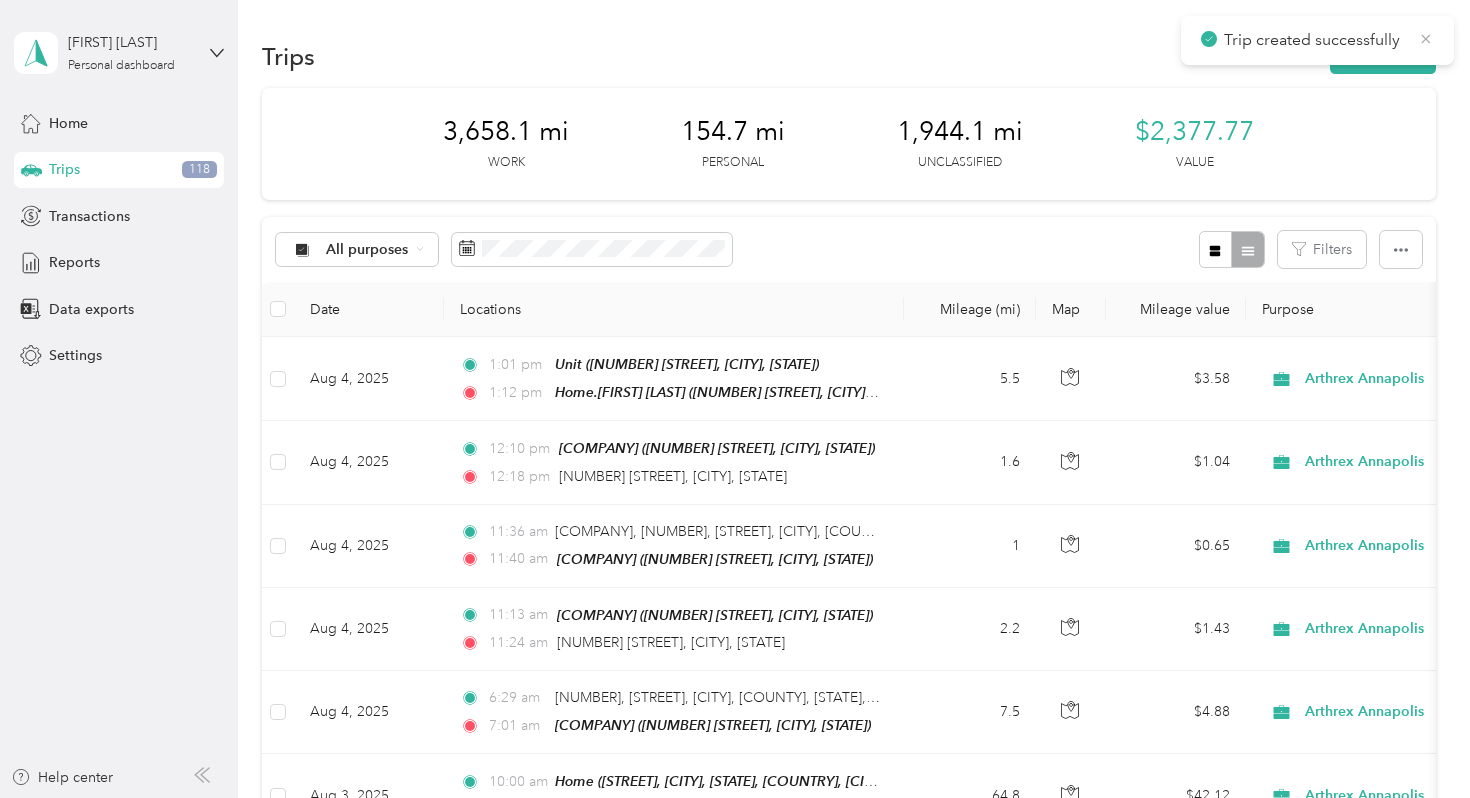click 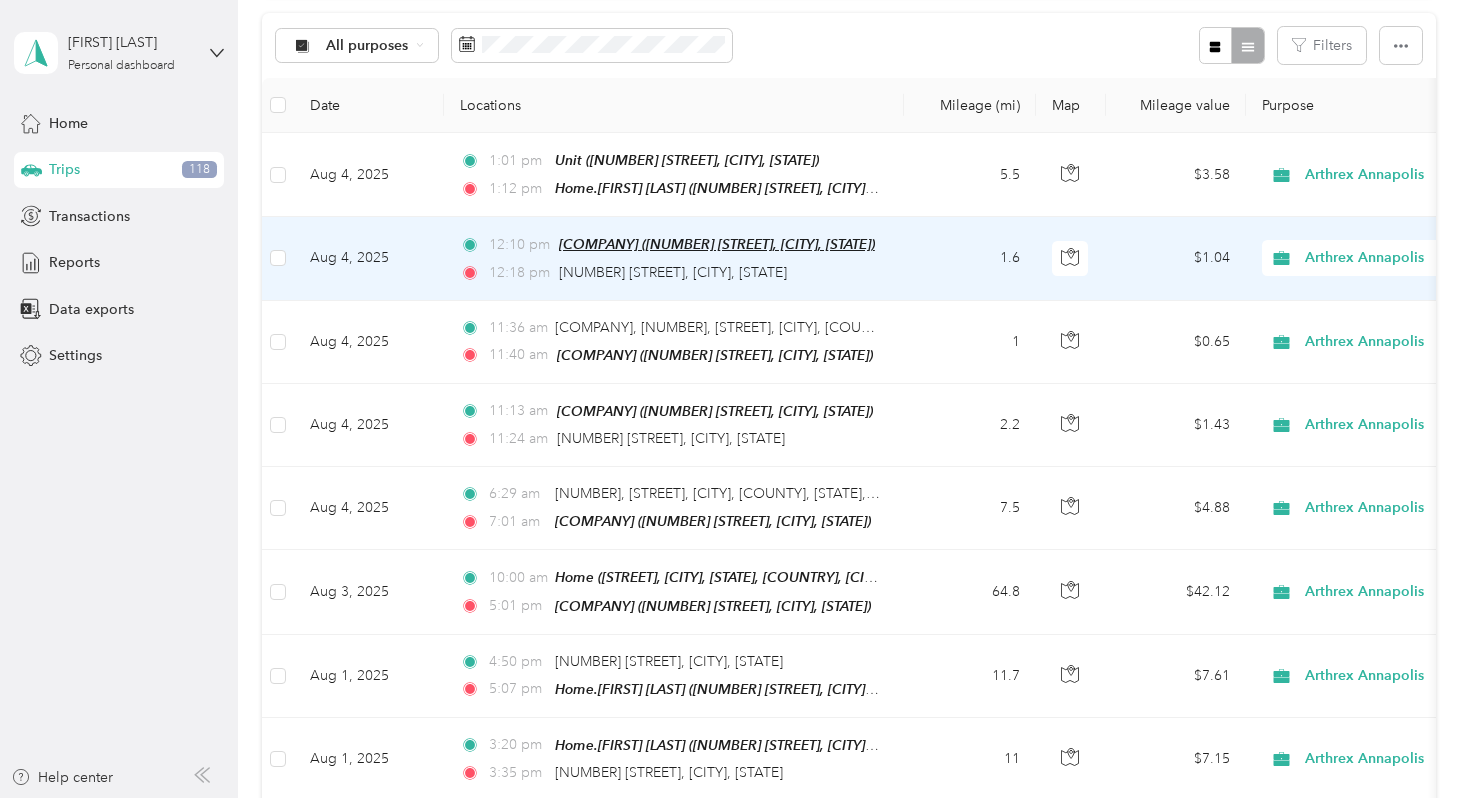 scroll, scrollTop: 206, scrollLeft: 0, axis: vertical 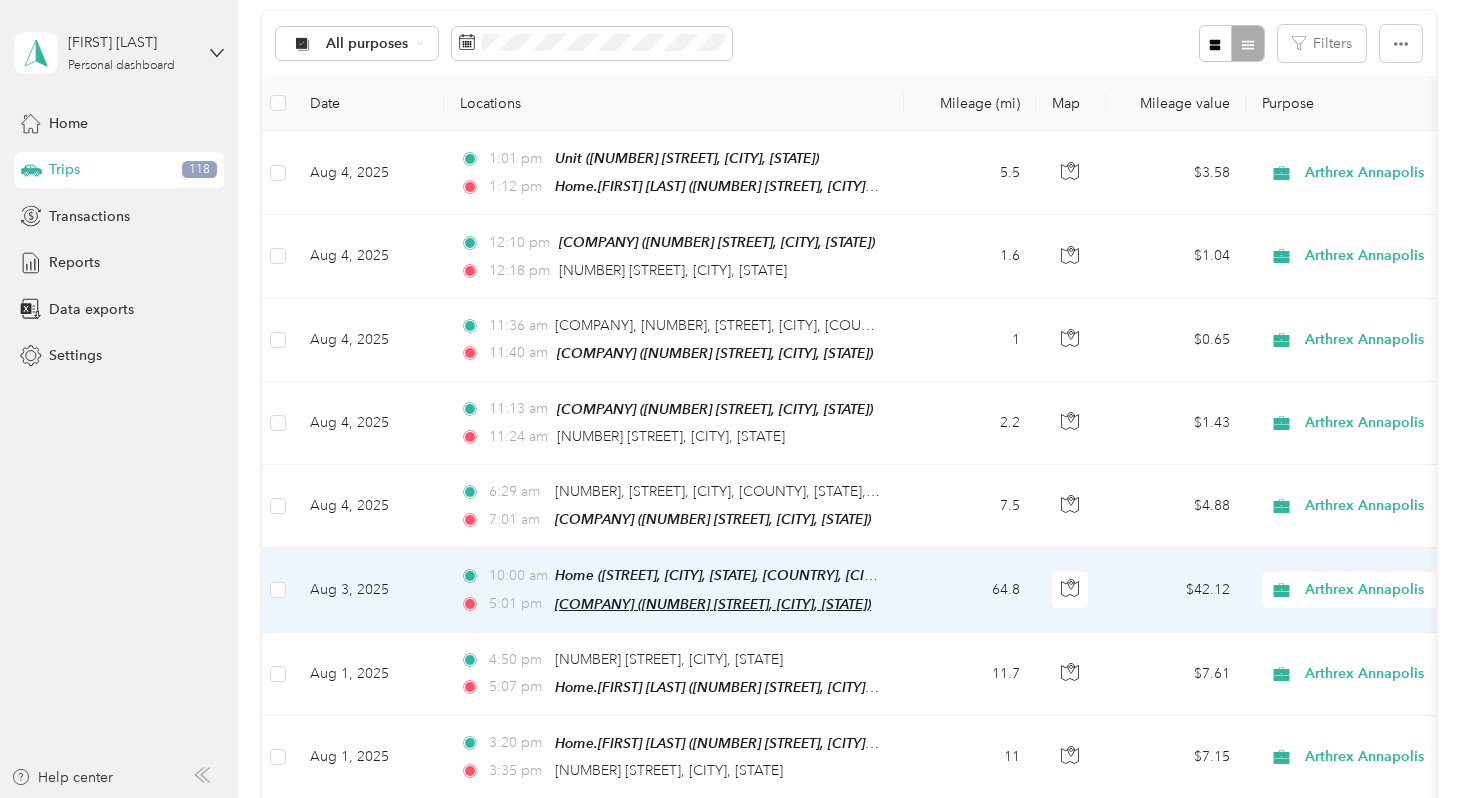click on "[COMPANY] ([NUMBER] [STREET], [CITY], [STATE])" at bounding box center (713, 604) 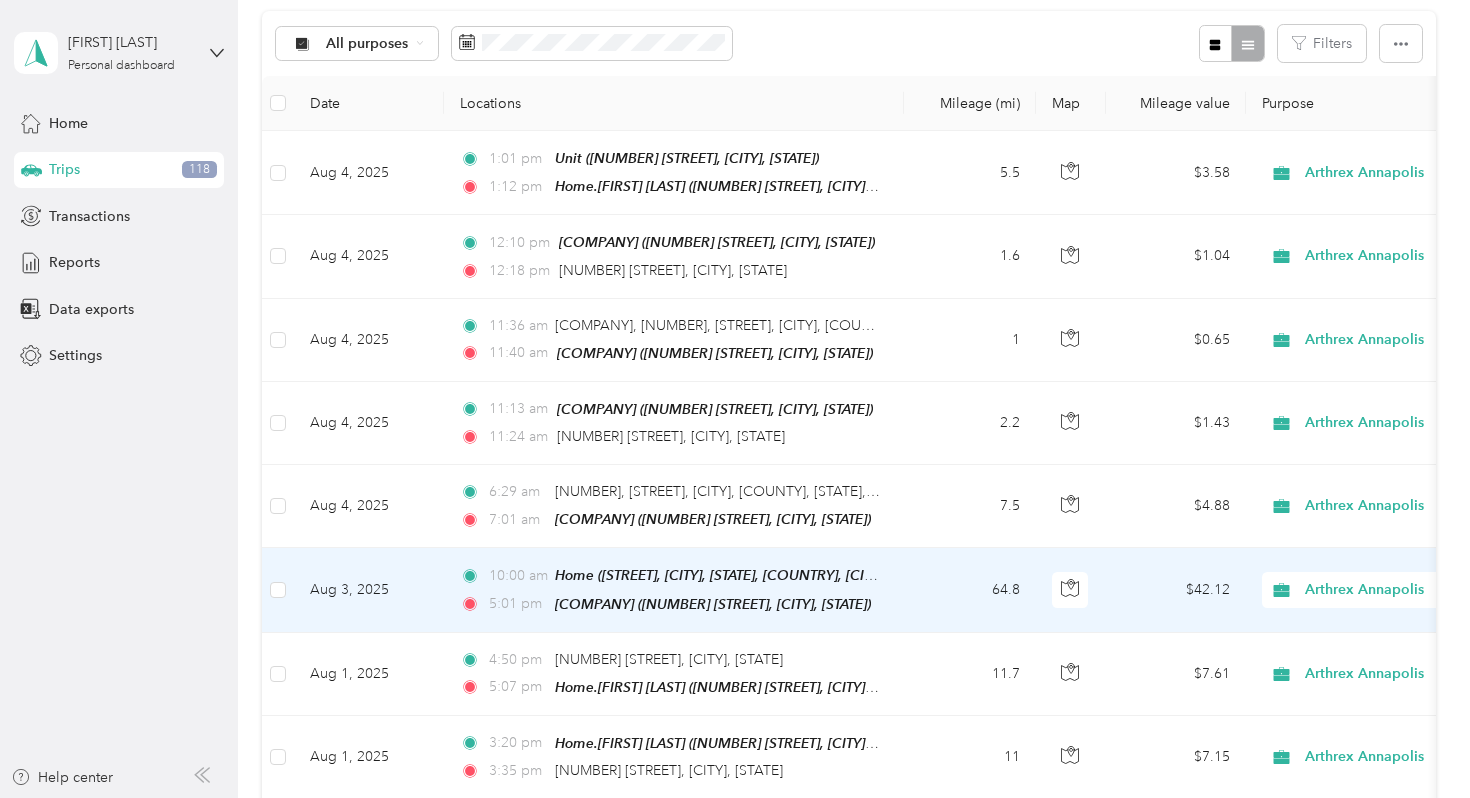 click on "64.8" at bounding box center (970, 590) 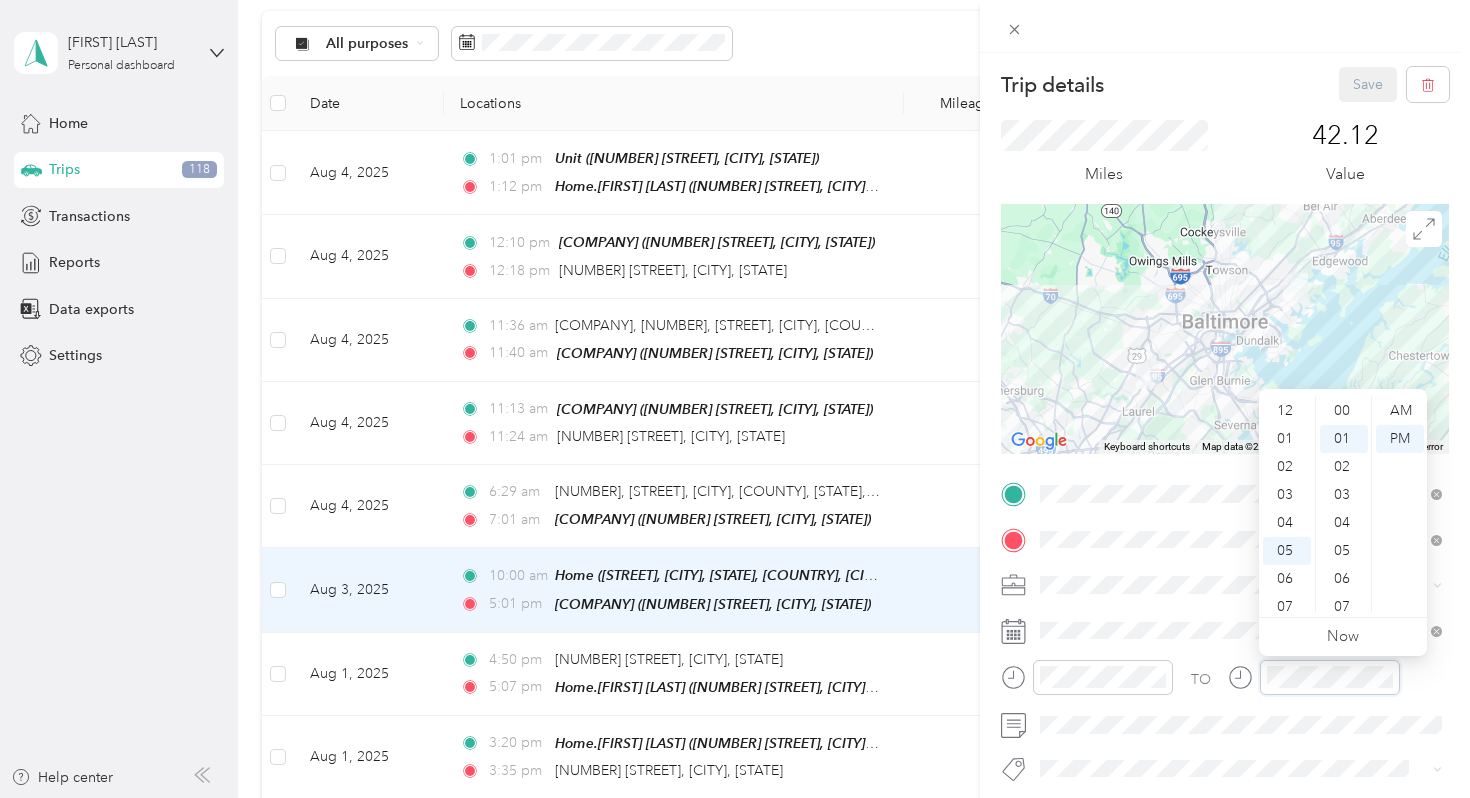 scroll, scrollTop: 120, scrollLeft: 0, axis: vertical 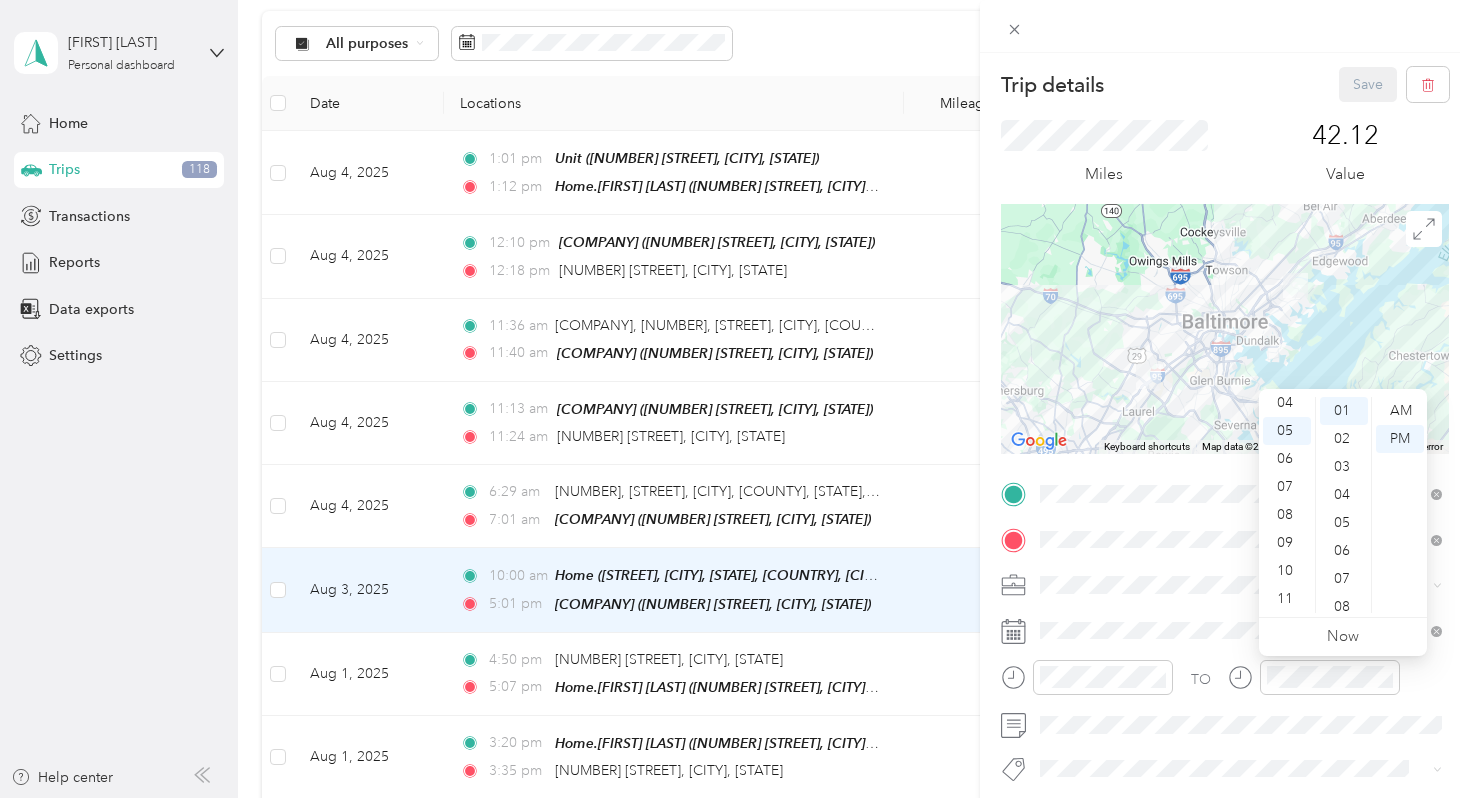 click 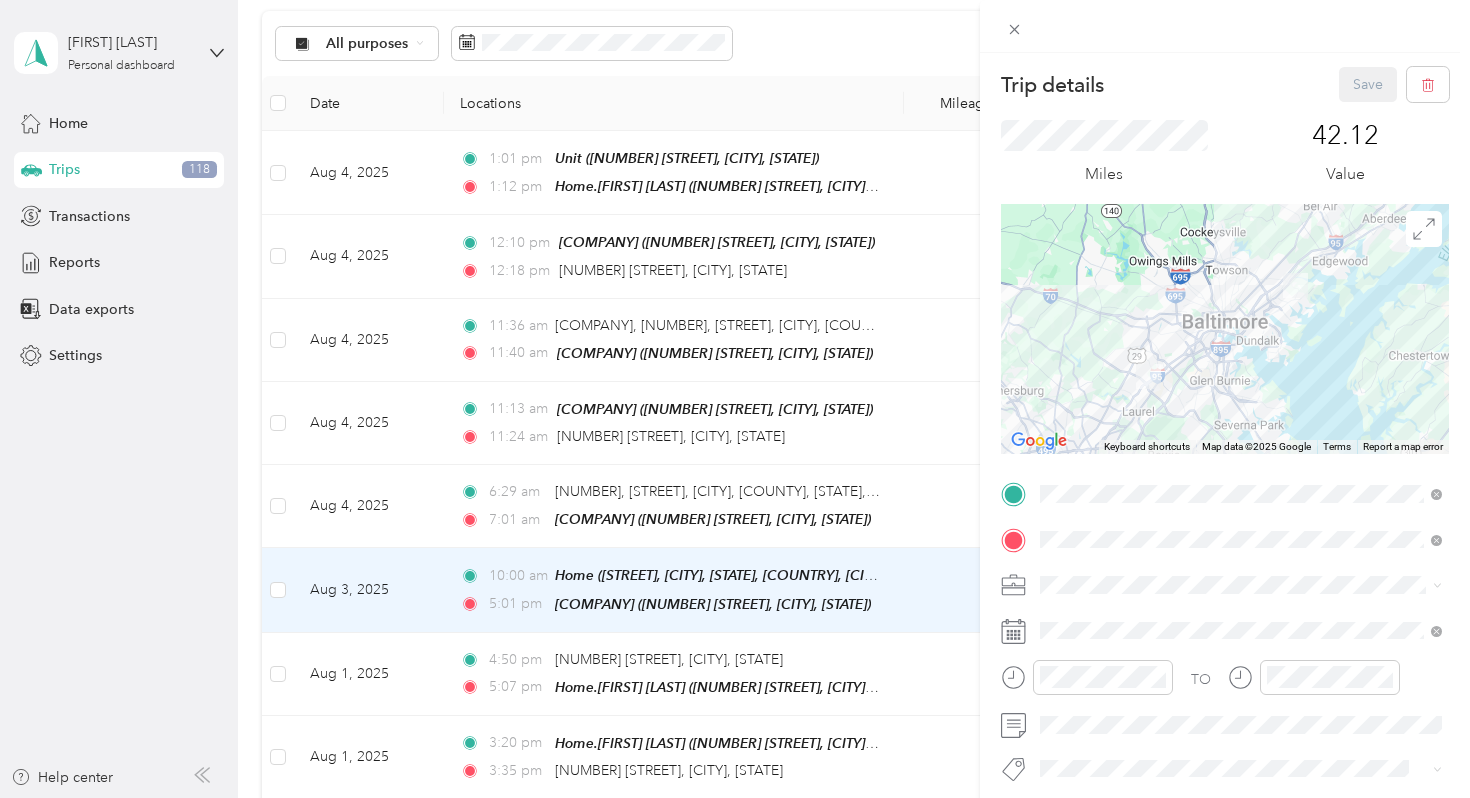 click on "Save" at bounding box center (1394, 84) 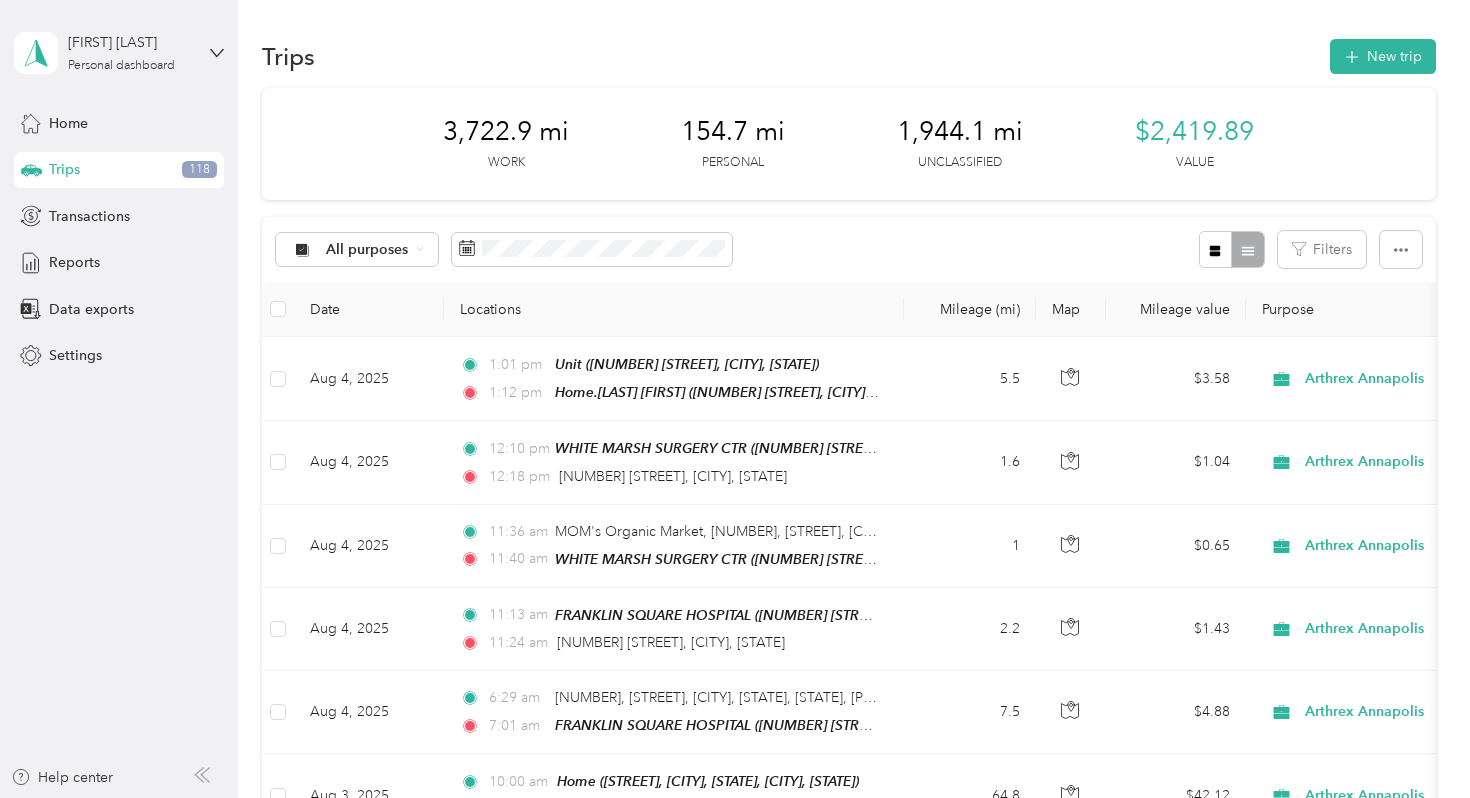 scroll, scrollTop: 0, scrollLeft: 0, axis: both 